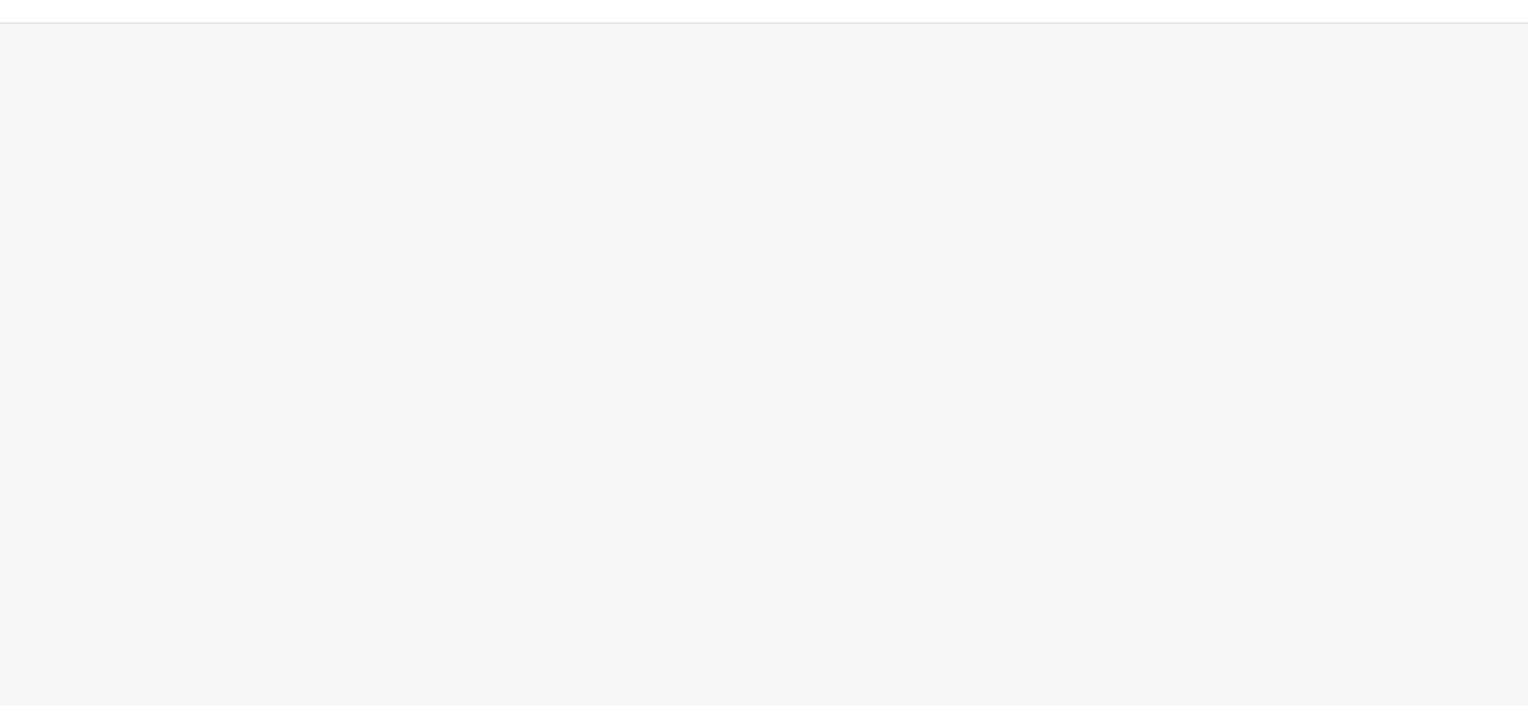 scroll, scrollTop: 0, scrollLeft: 0, axis: both 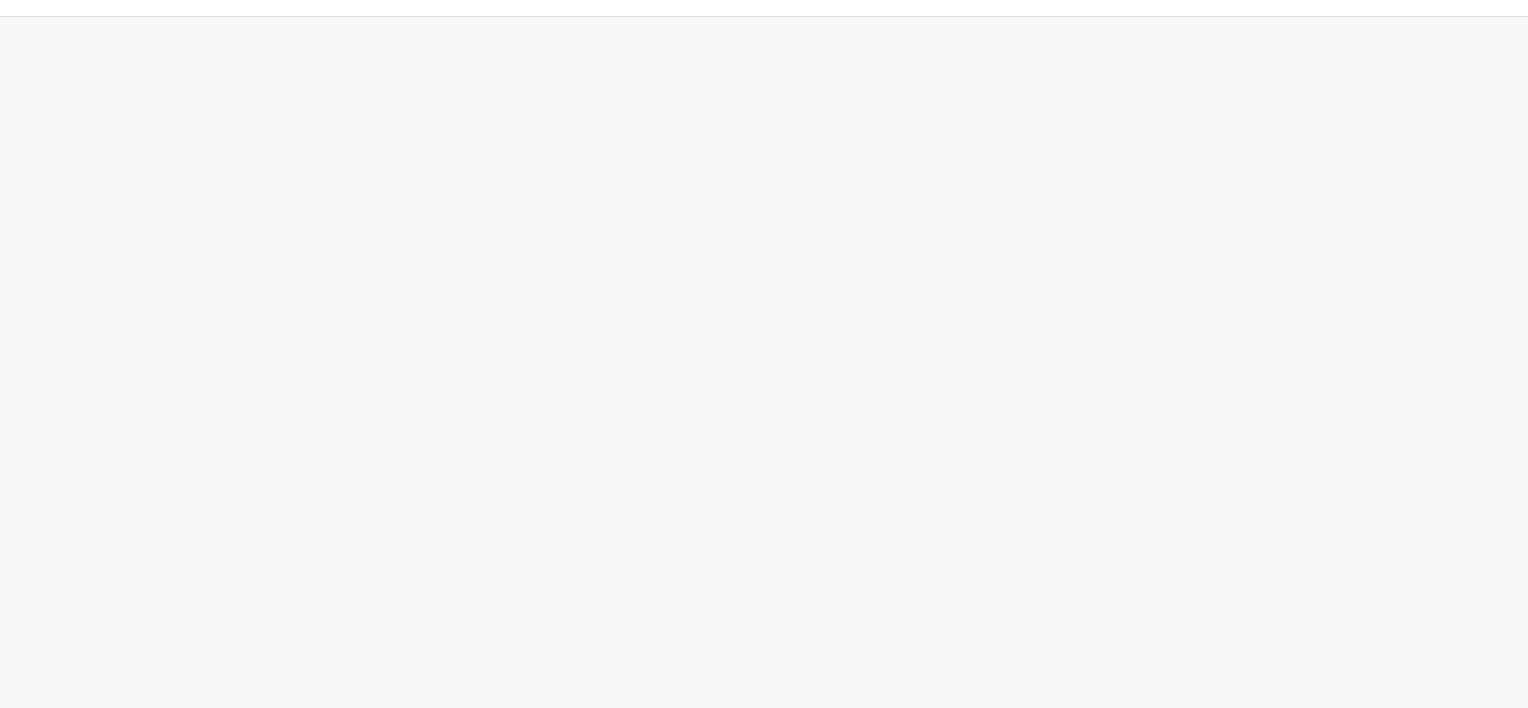 click at bounding box center [764, 25] 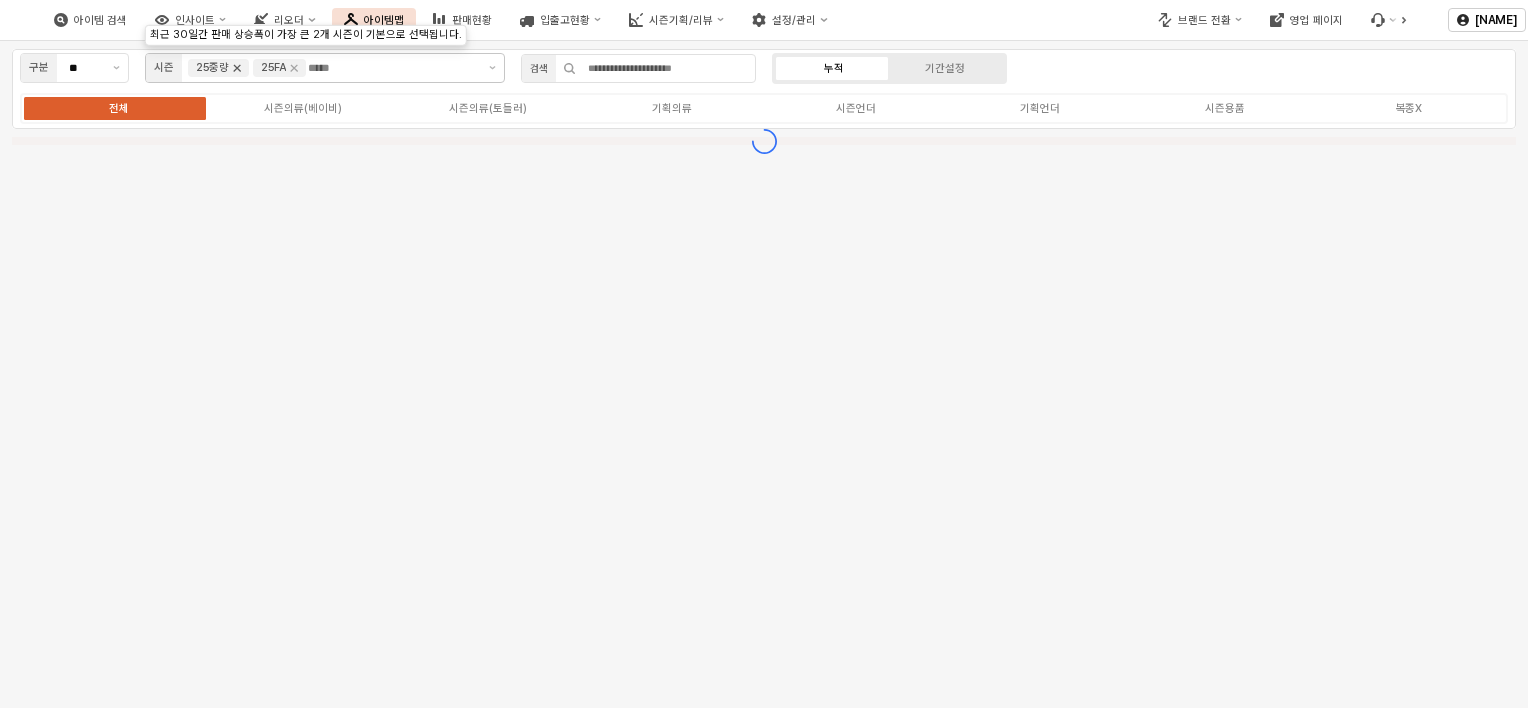 click 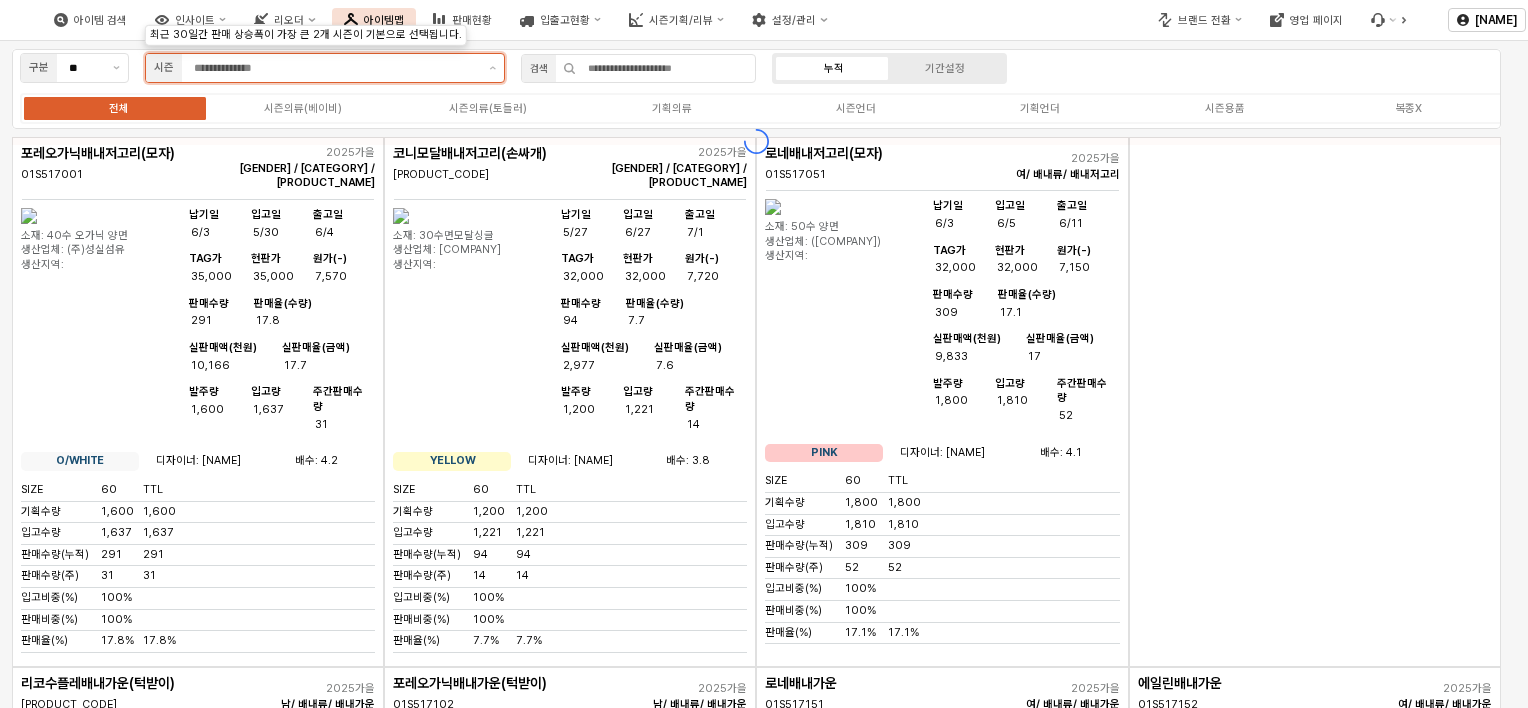 click at bounding box center [335, 68] 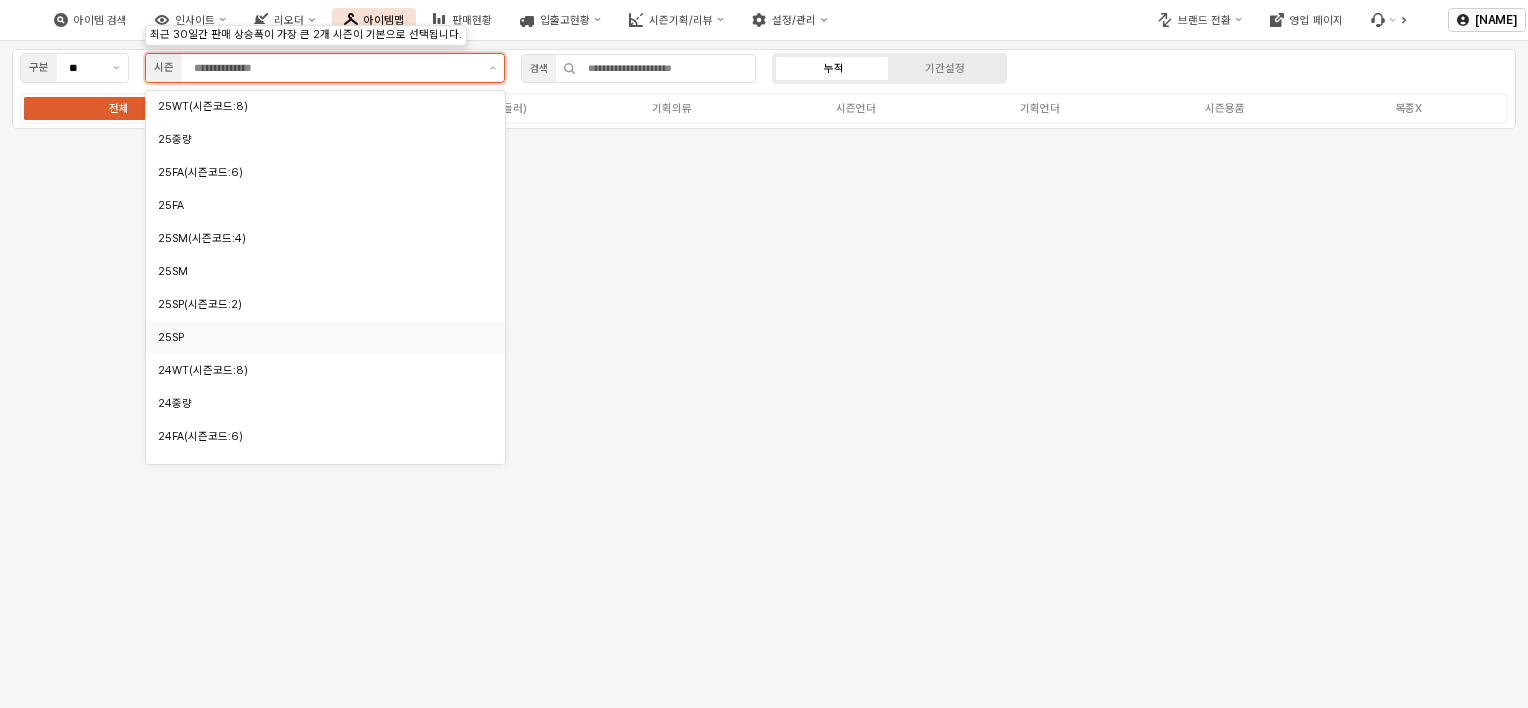 click on "25SP" at bounding box center (320, 337) 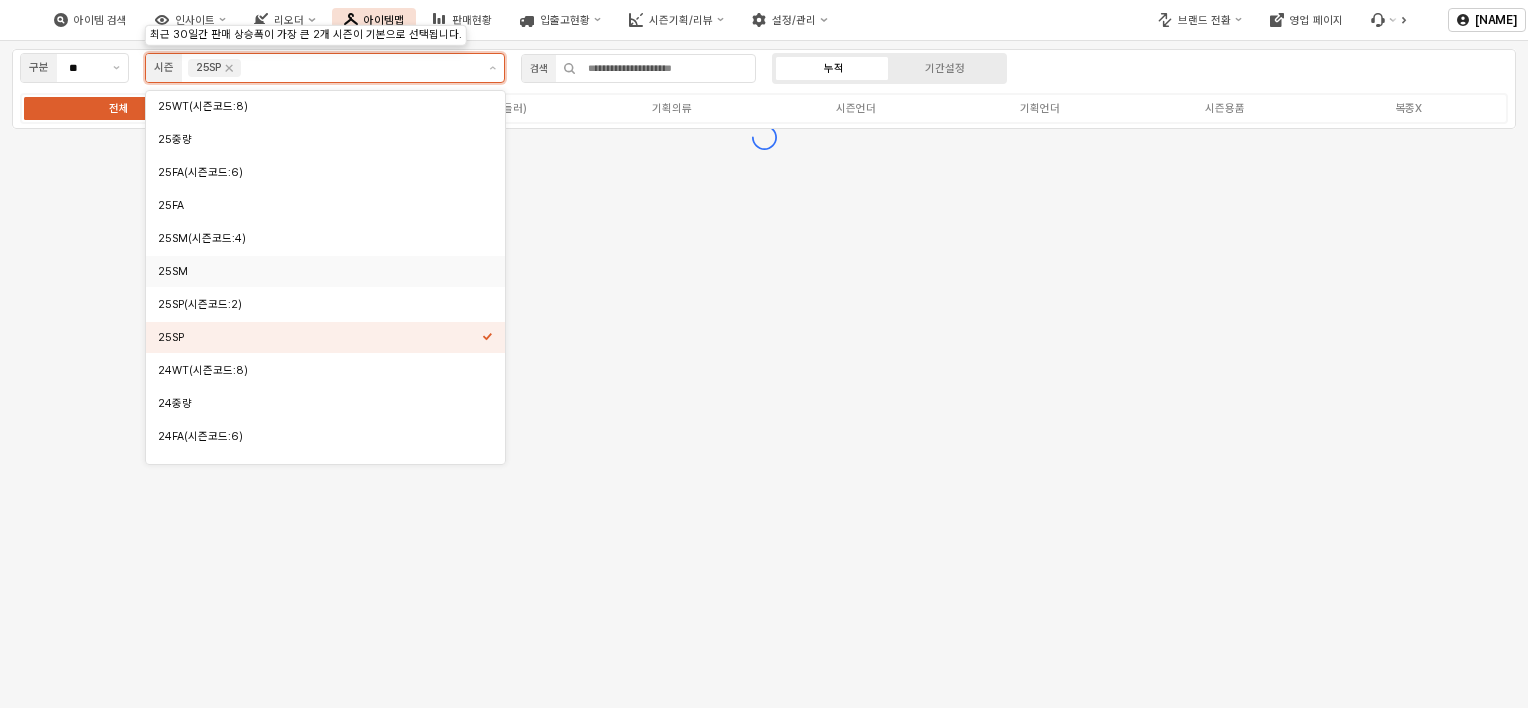 click on "25SM" at bounding box center (320, 271) 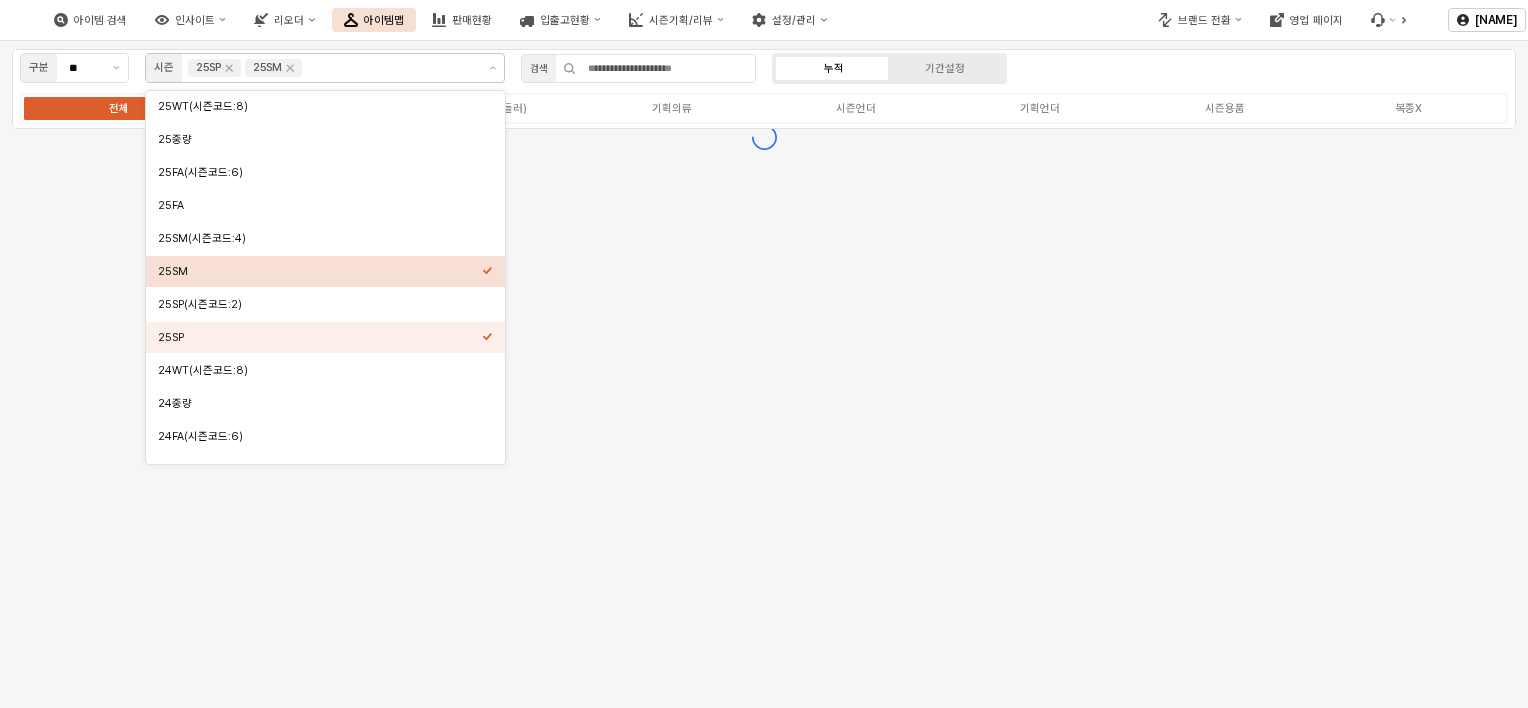 click on "구분 ** 시즌 25SP 25SM 검색 누적 기간설정 전체 시즌의류(베이비) 시즌의류(토들러) 기획의류 시즌언더 기획언더 시즌용품 복종X" at bounding box center [764, 374] 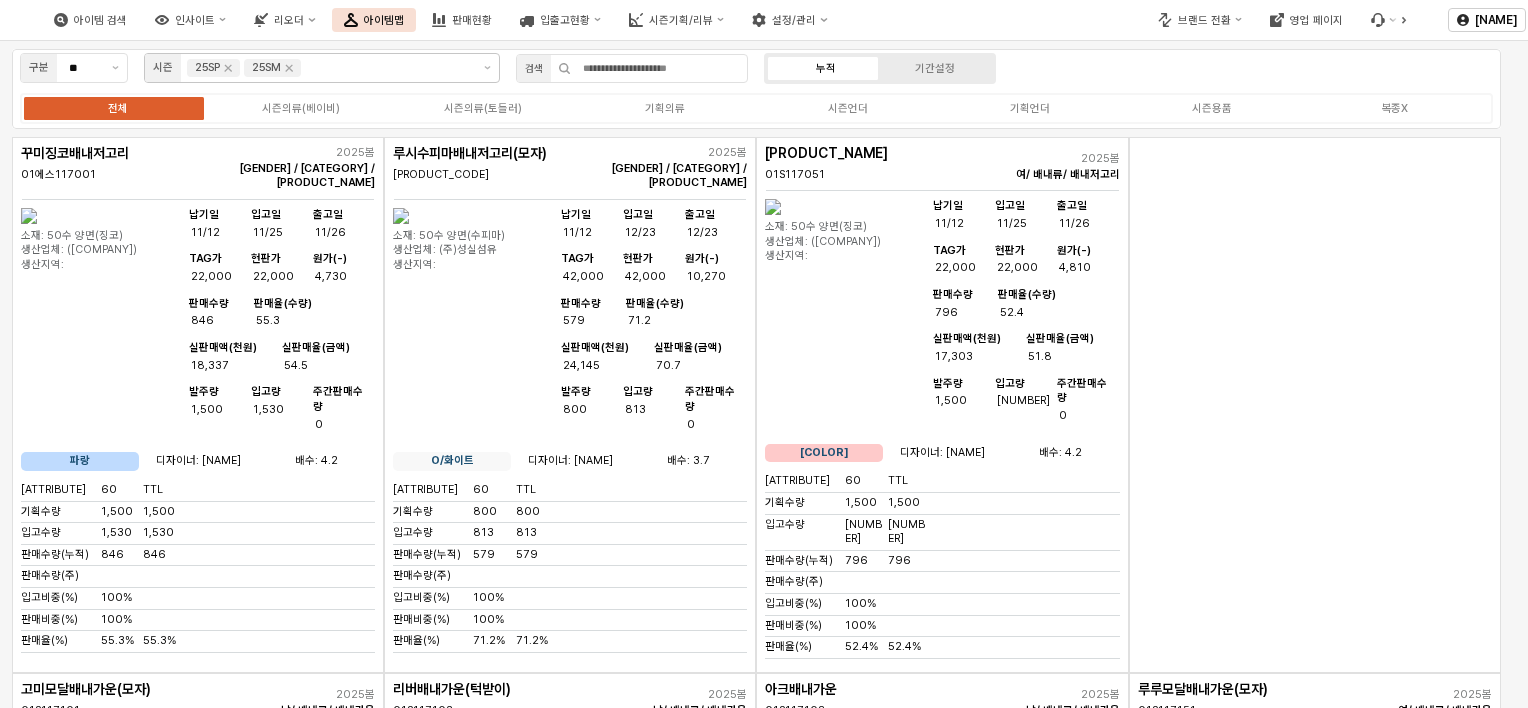 click on "아이템 검색 인사이트 리오더 아이템맵 판매현황 입출고현황 시즌기획/리뷰 설정/관리" at bounding box center (441, 20) 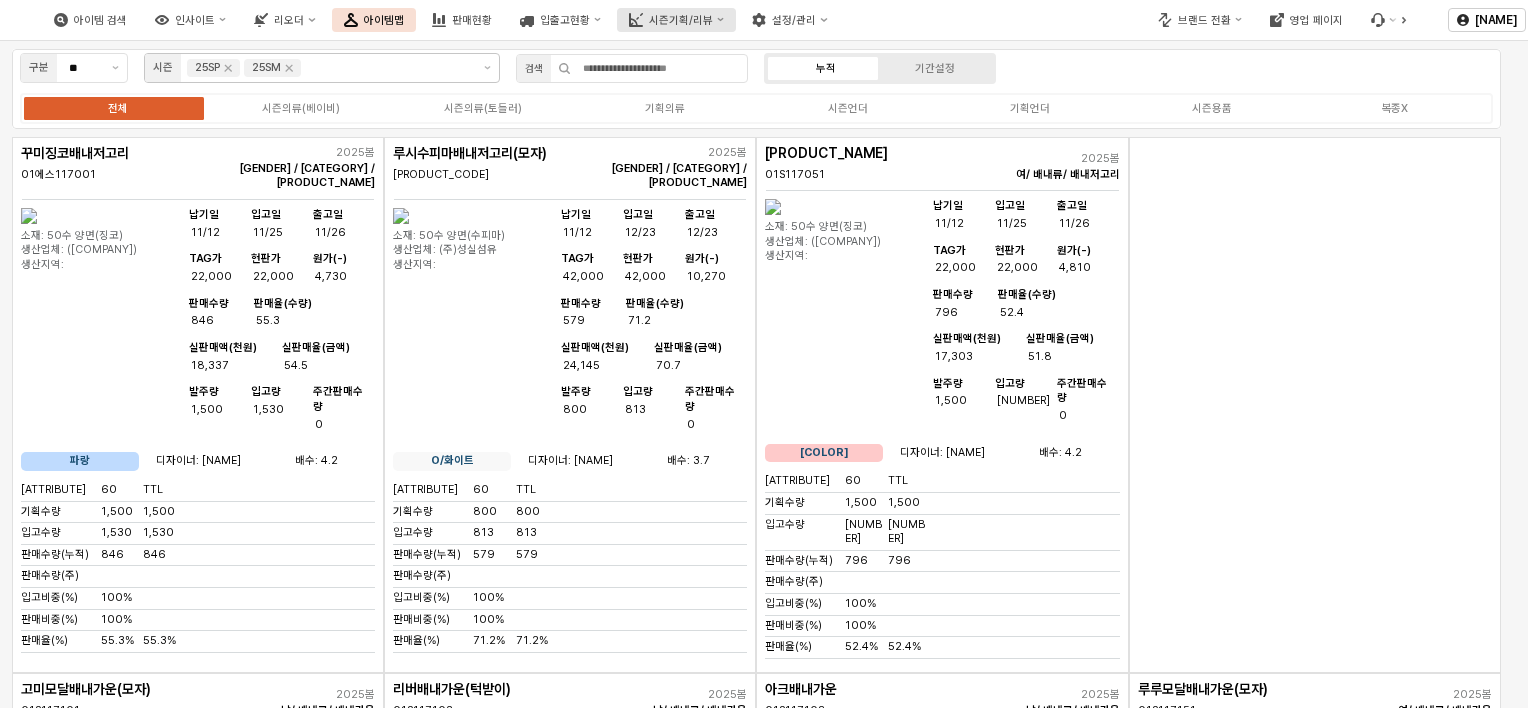 click on "시즌기획/리뷰" at bounding box center (676, 20) 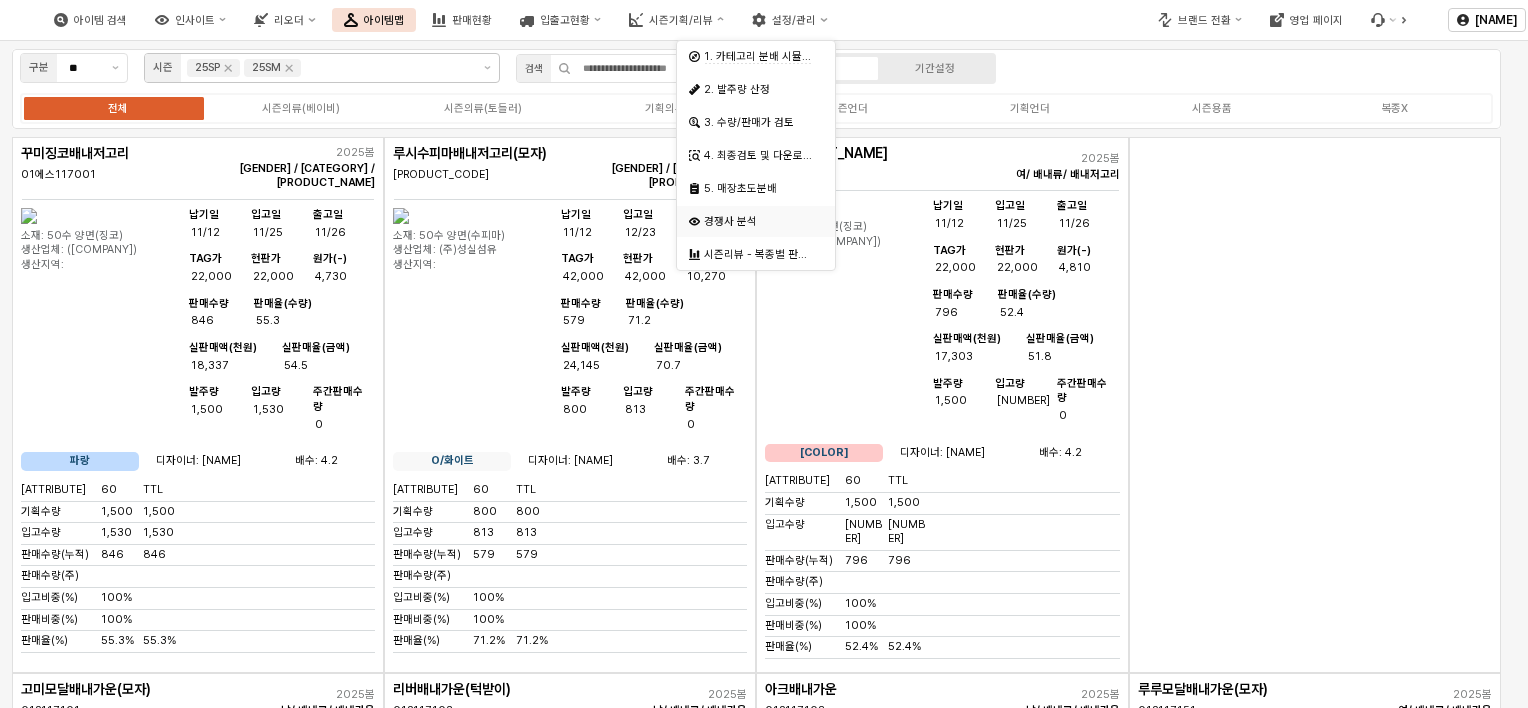 click on "경쟁사 분석" at bounding box center [750, 221] 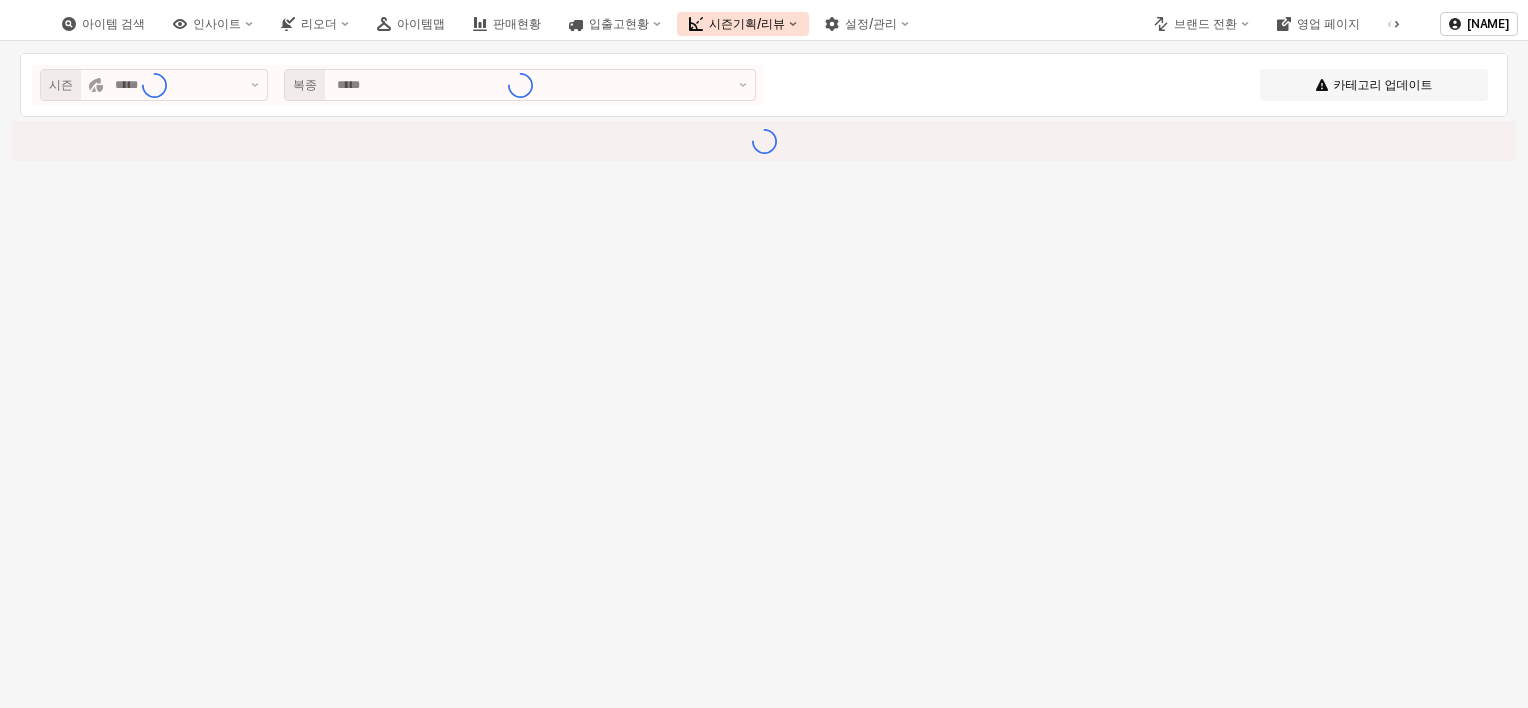 type on "**********" 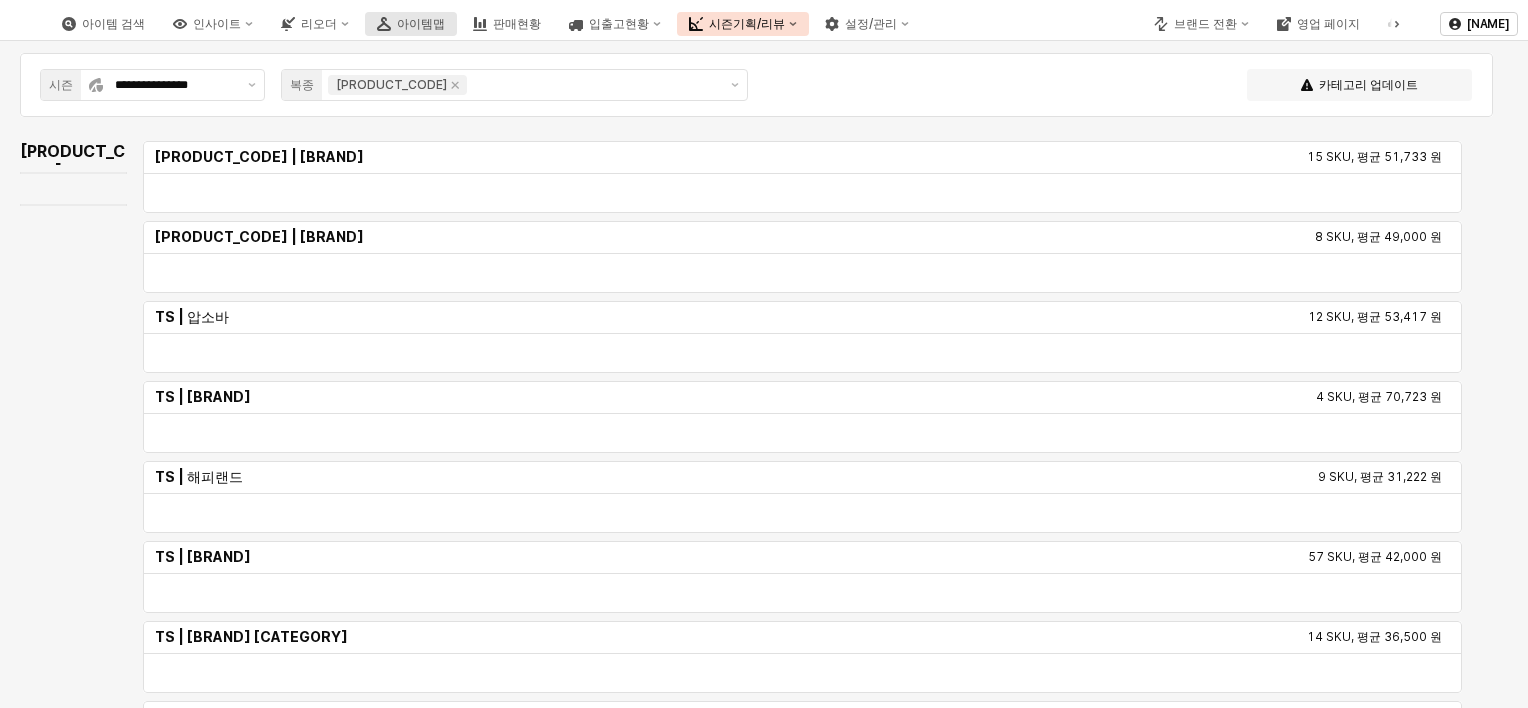 click on "아이템맵" at bounding box center [421, 24] 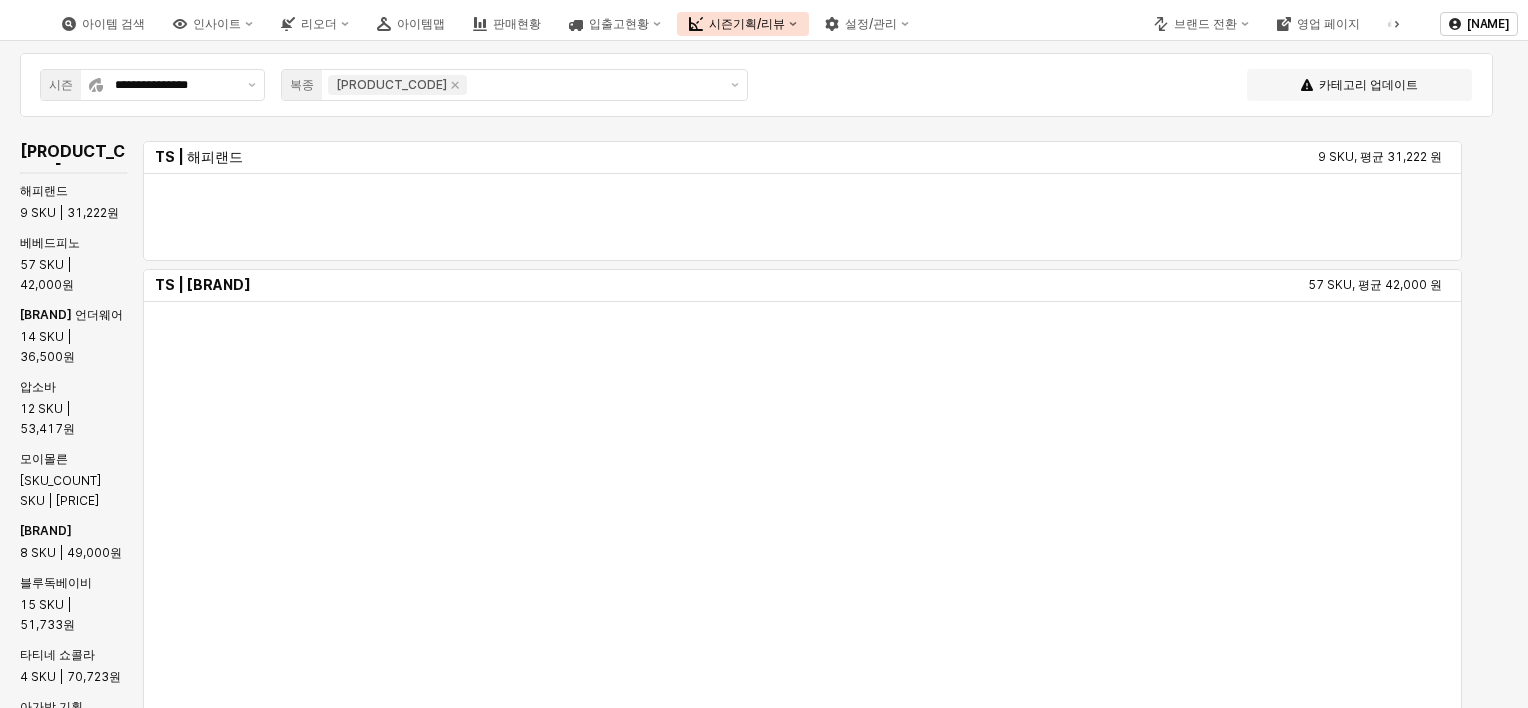 click on "인사이트" at bounding box center [213, 24] 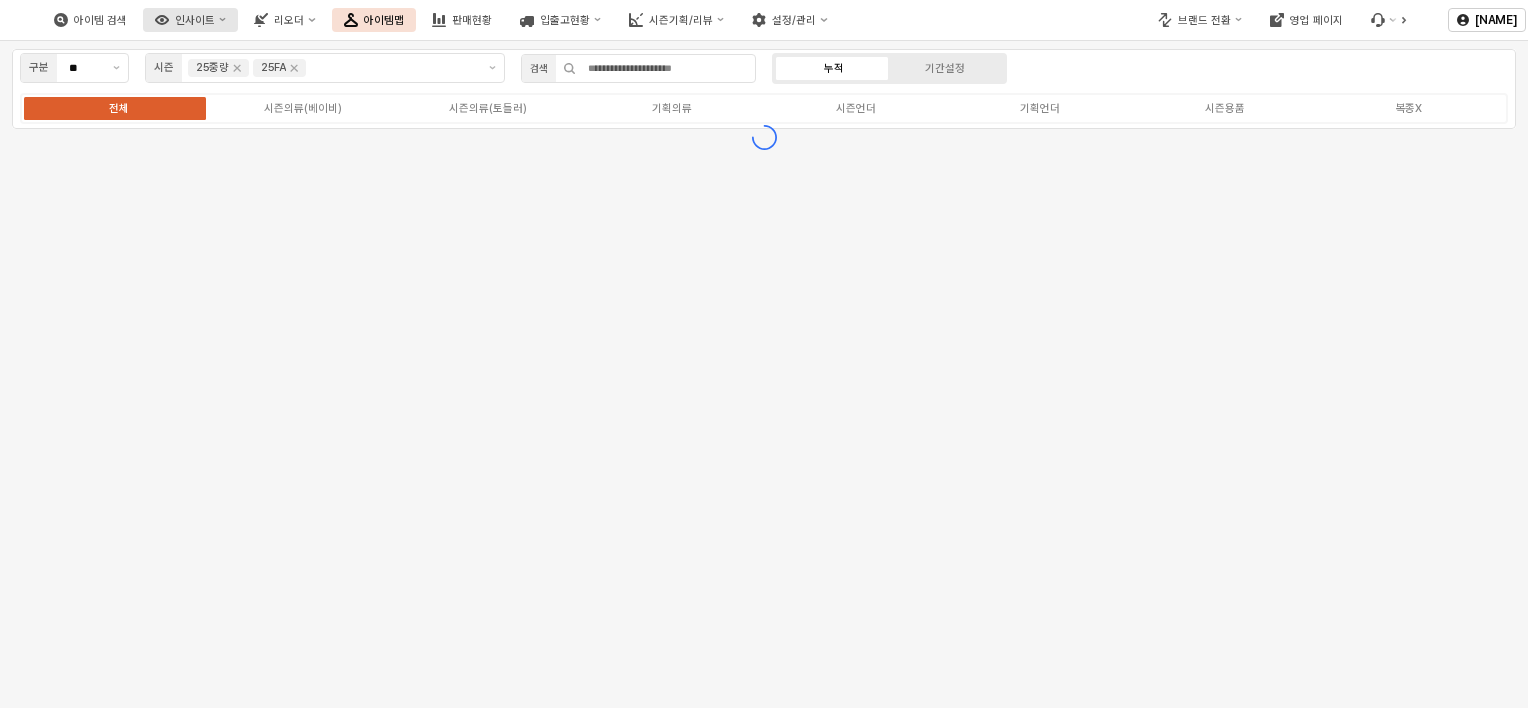 click on "인사이트" at bounding box center (195, 20) 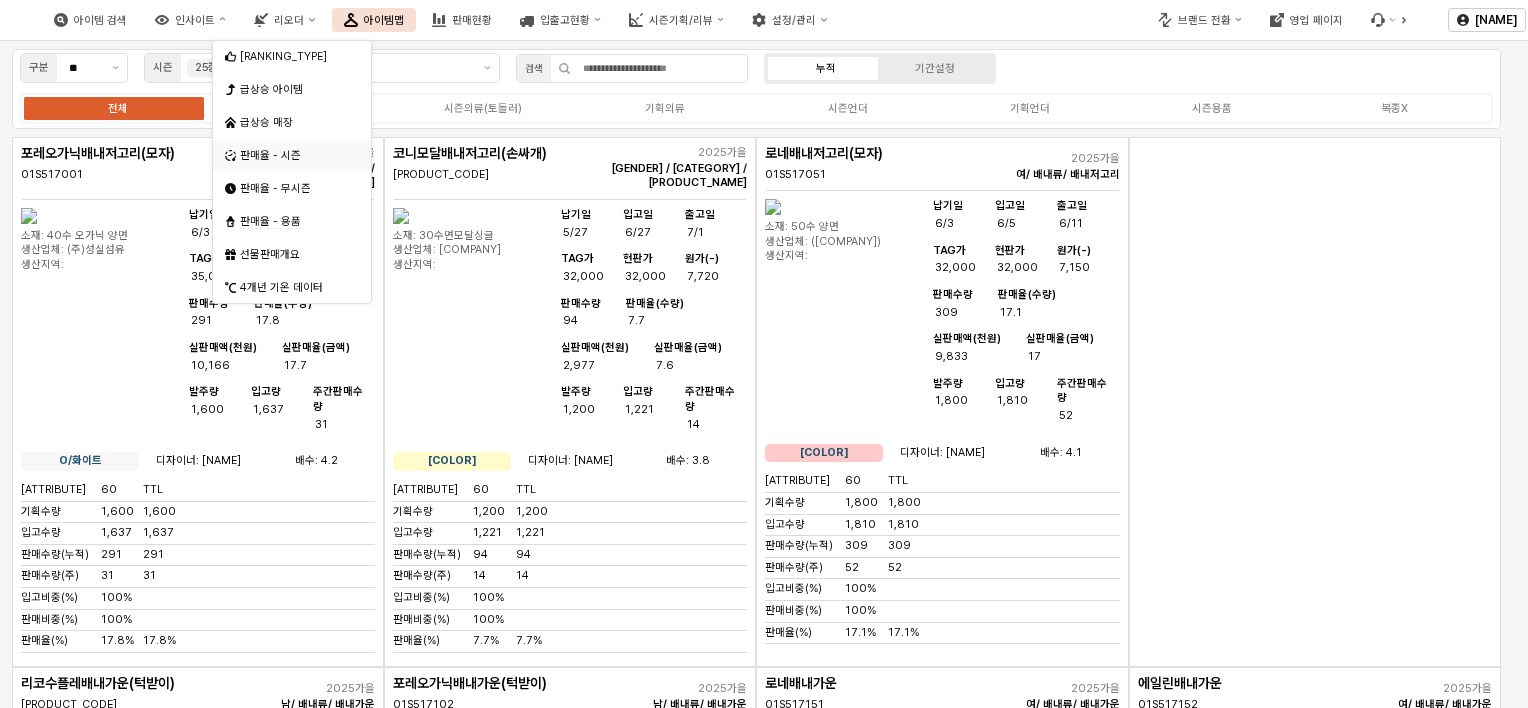 click on "판매율 - 시즌" at bounding box center [292, 155] 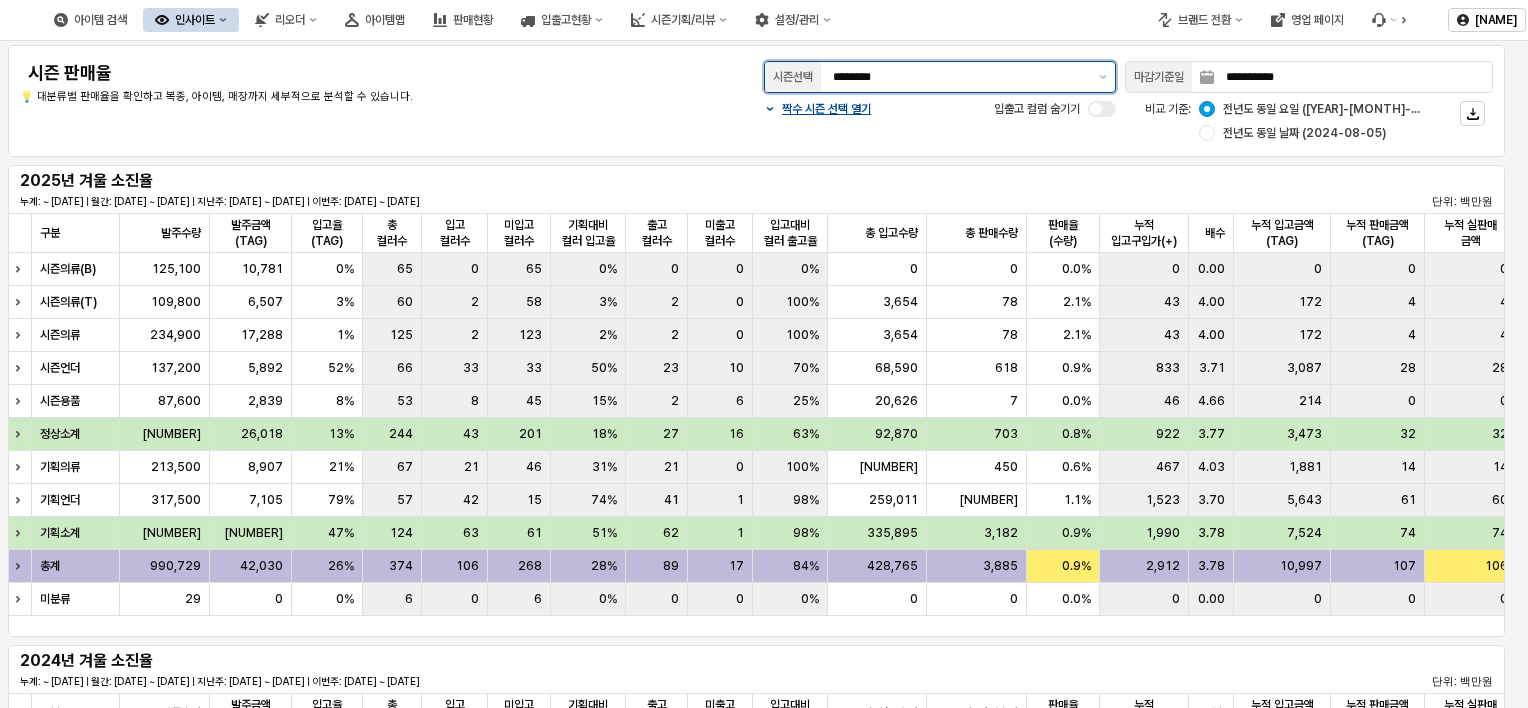 click on "********" at bounding box center [960, 77] 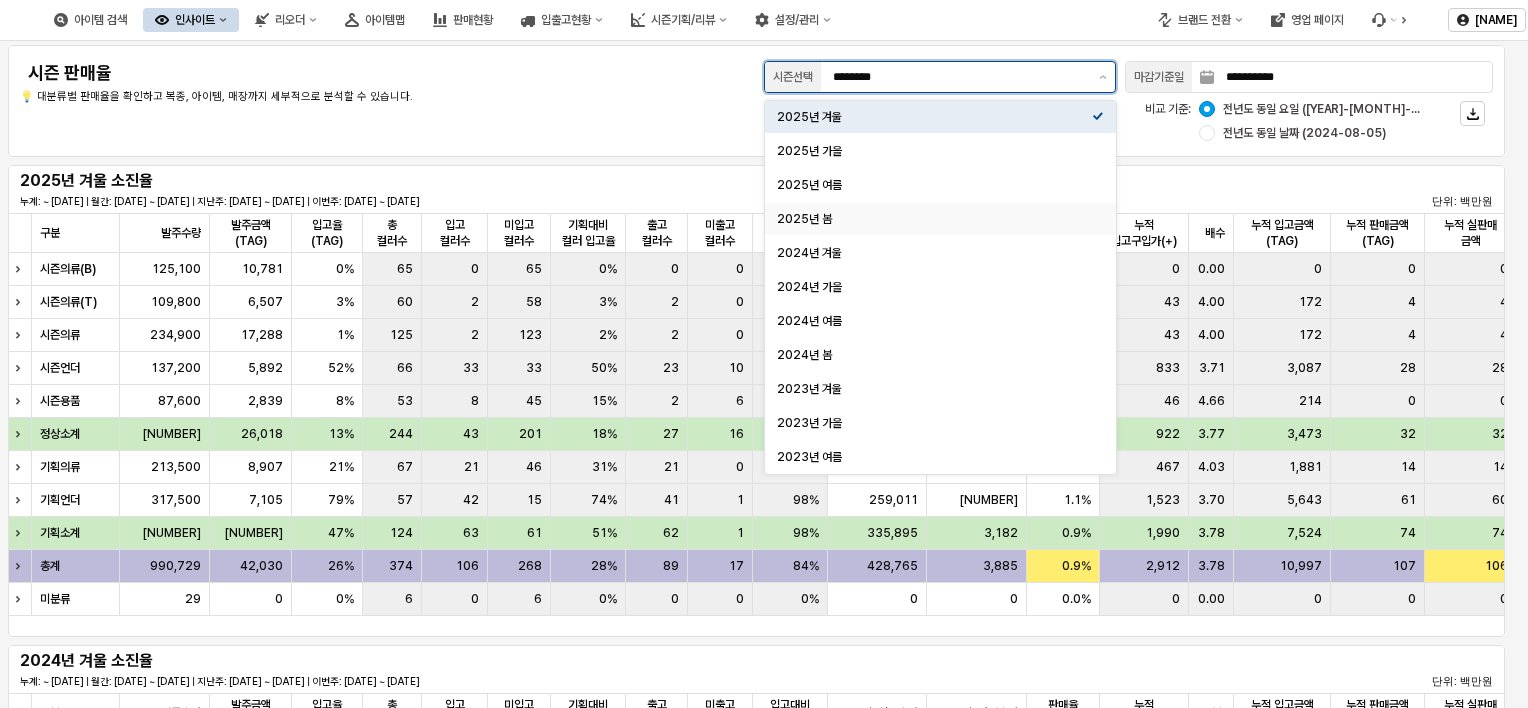 click on "2025년 봄" at bounding box center (934, 219) 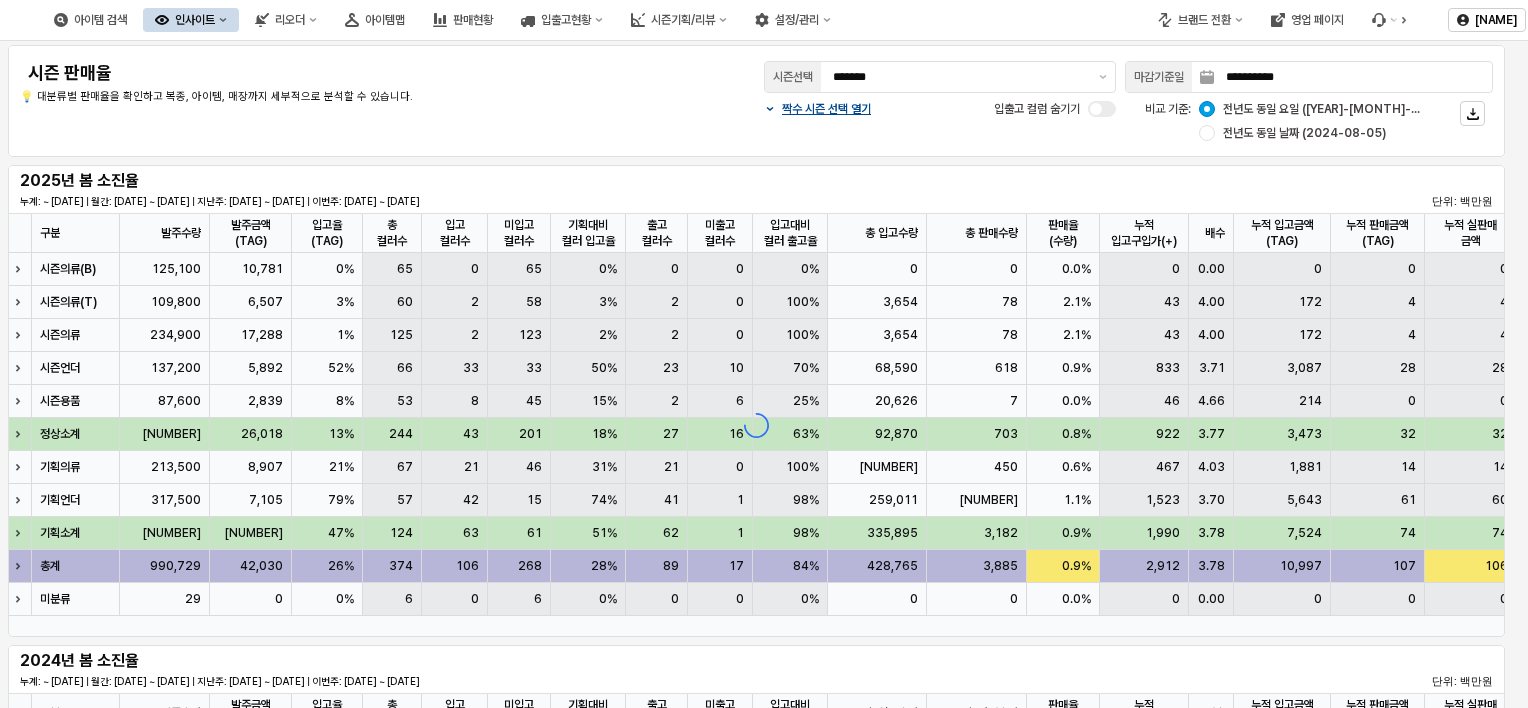 click on "**********" at bounding box center (756, 101) 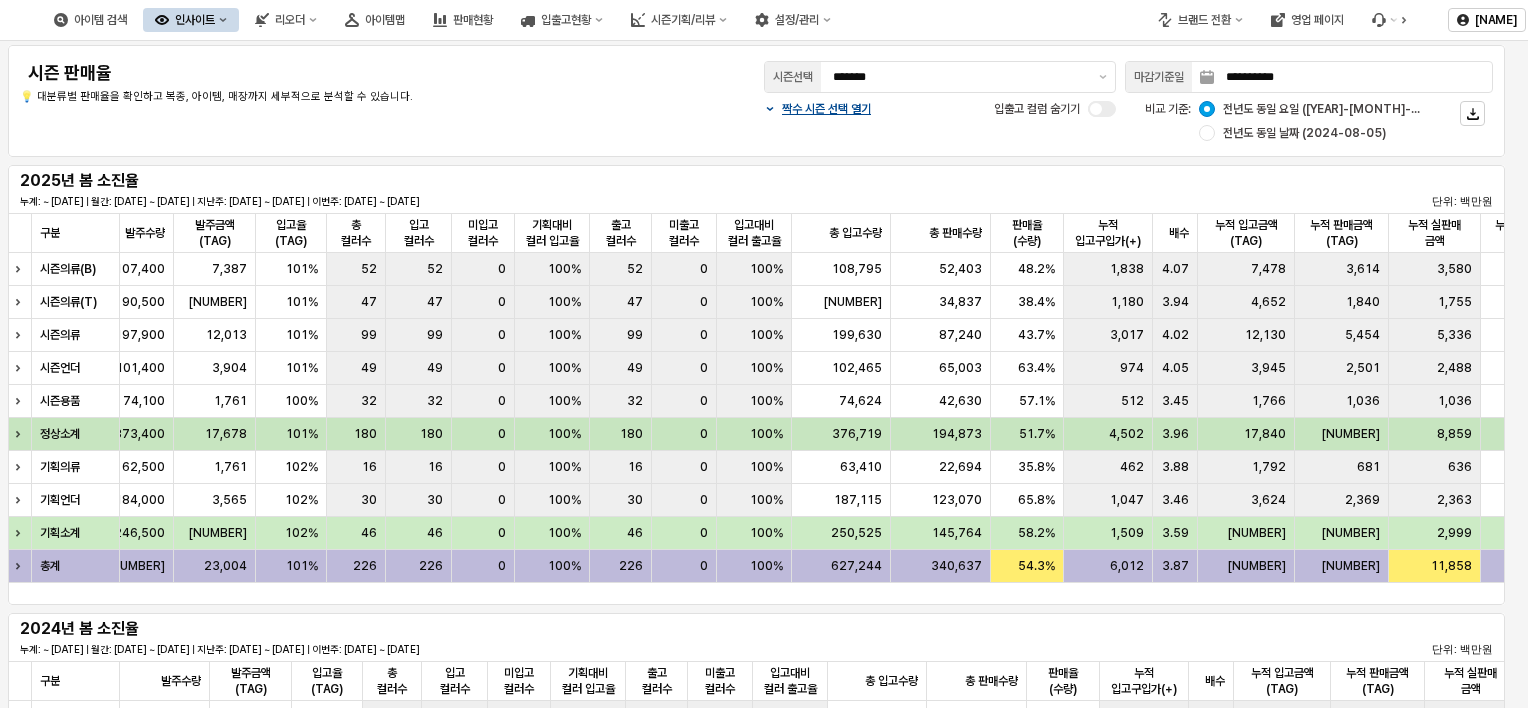scroll, scrollTop: 0, scrollLeft: 32, axis: horizontal 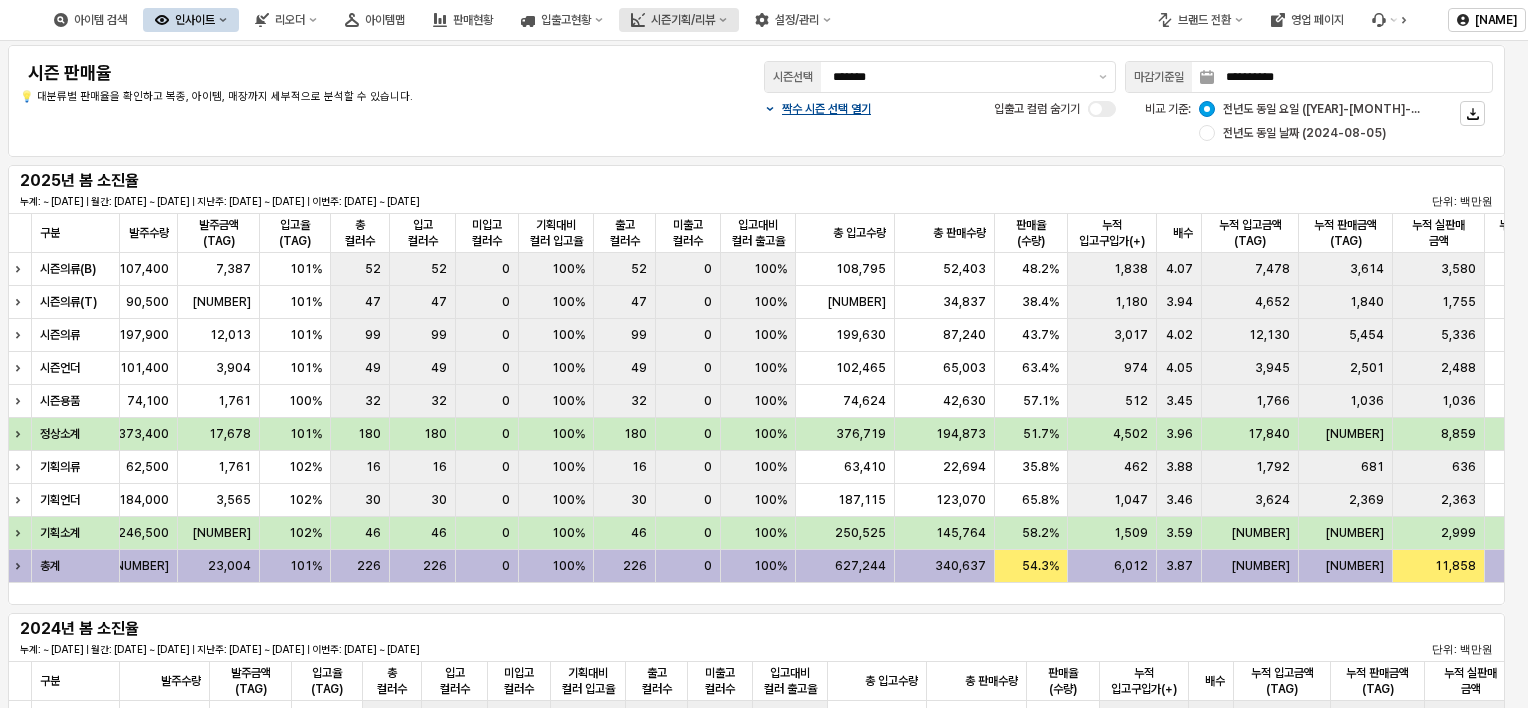 click on "시즌기획/리뷰" at bounding box center [683, 20] 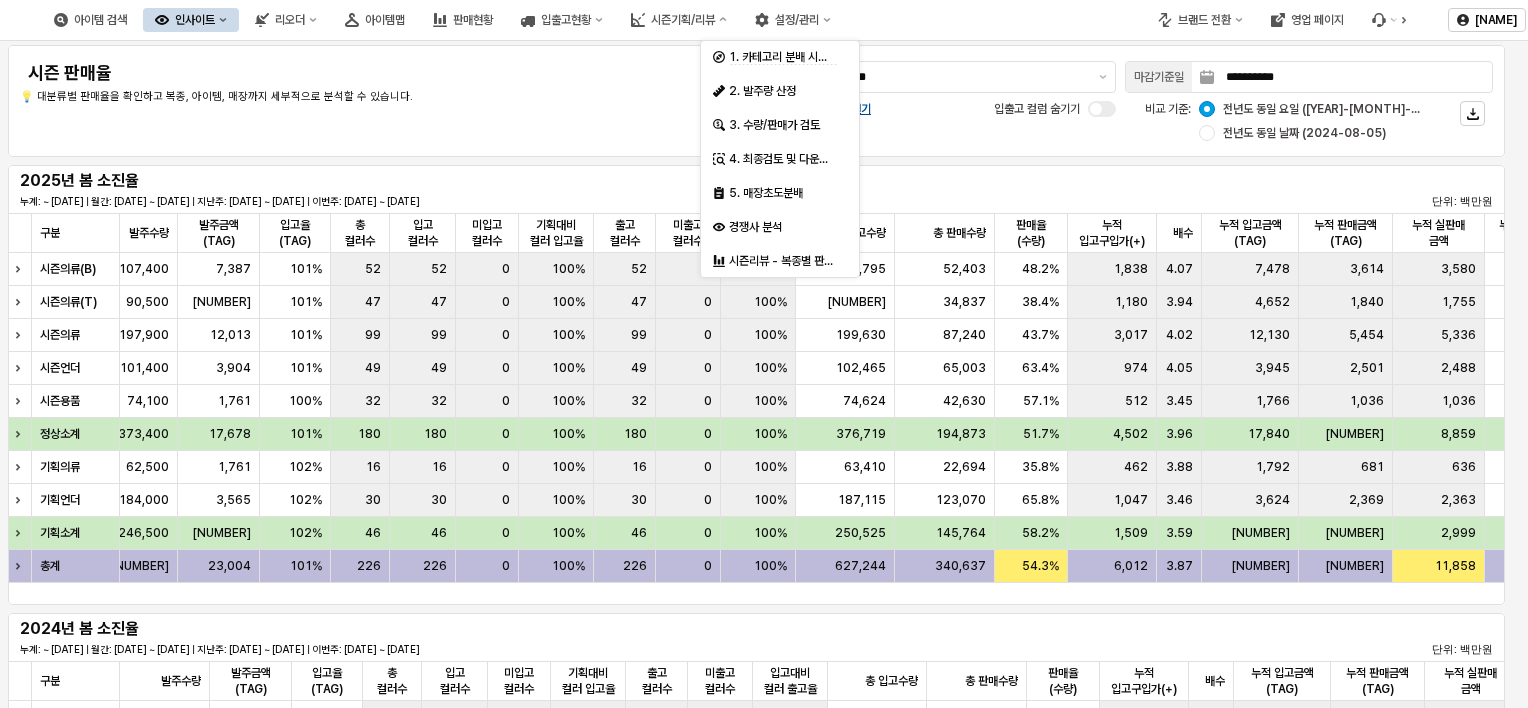 click on "**********" at bounding box center (756, 101) 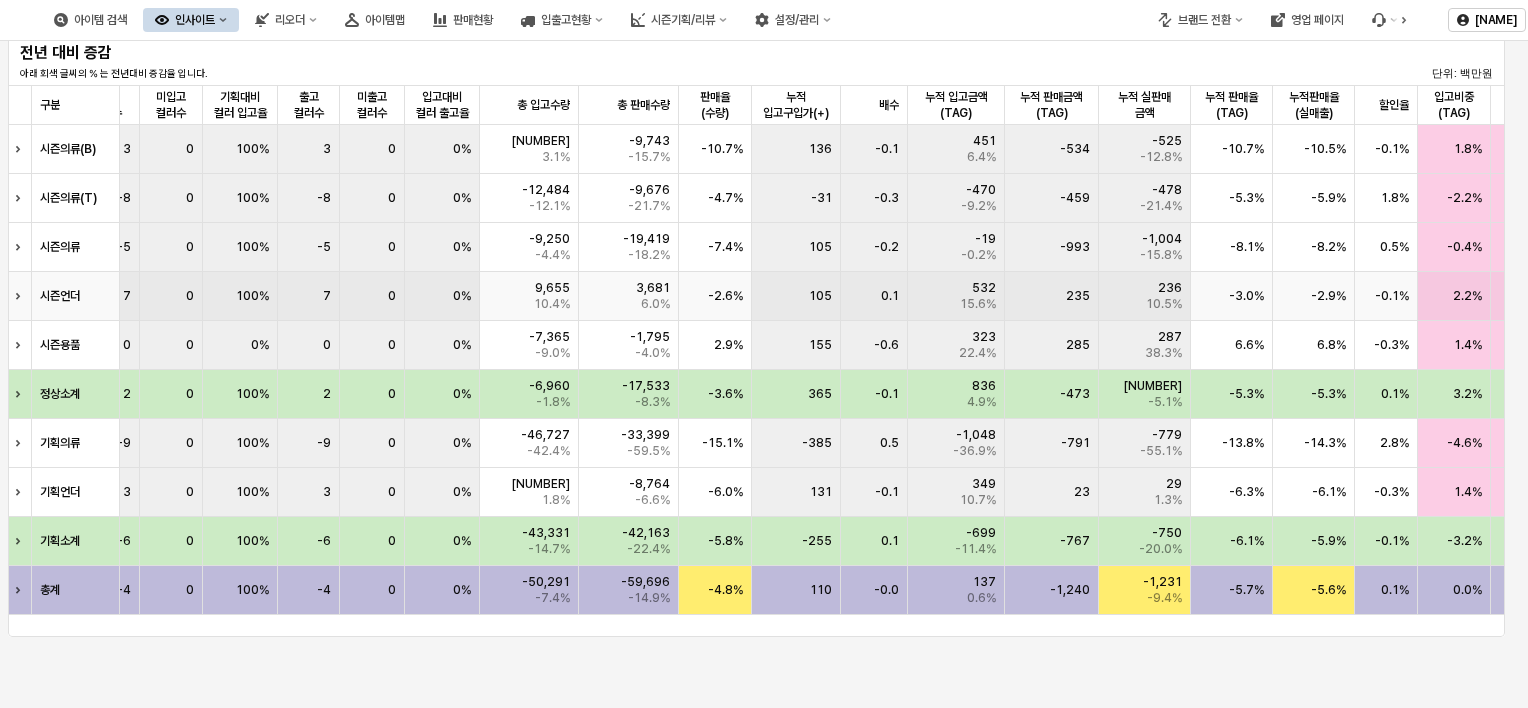 scroll, scrollTop: 1008, scrollLeft: 0, axis: vertical 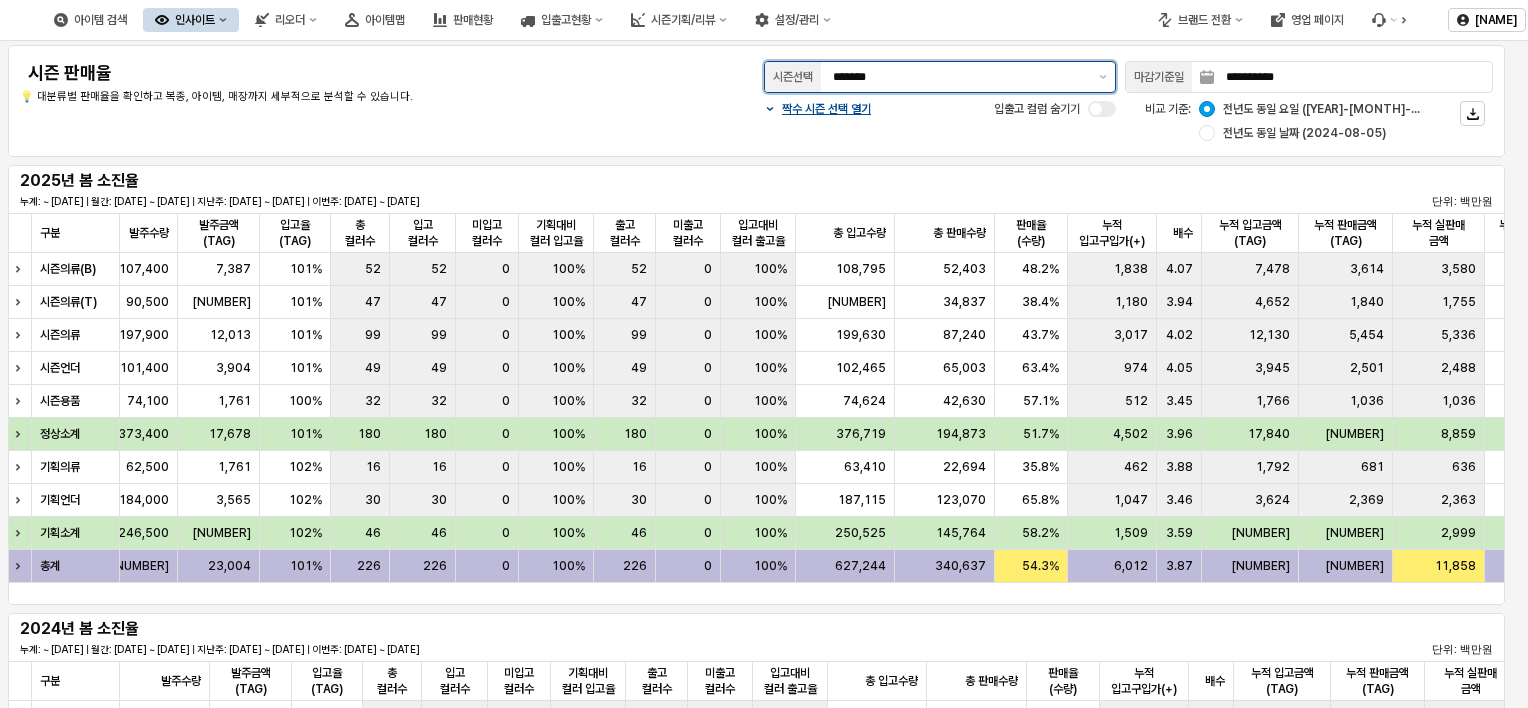 click on "*******" at bounding box center [956, 77] 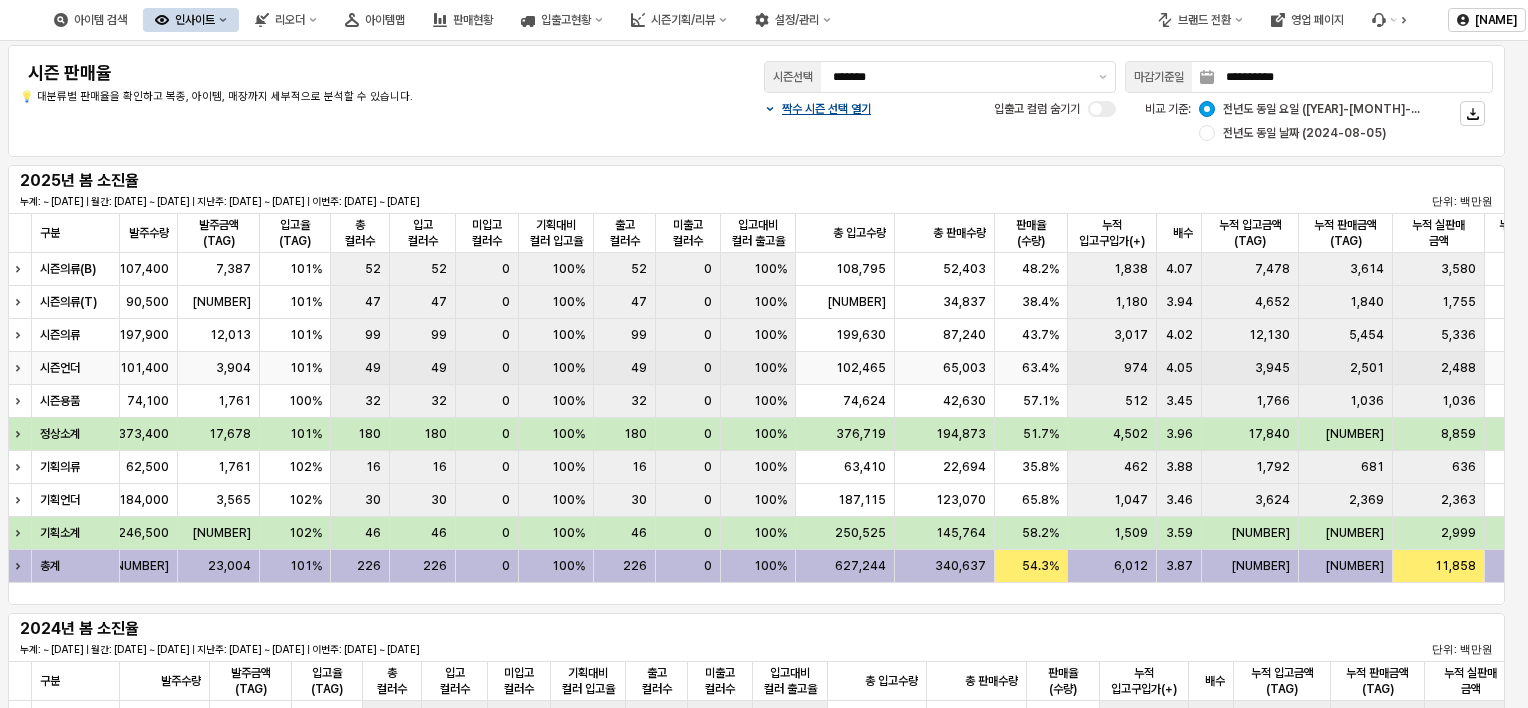 click at bounding box center (21, 368) 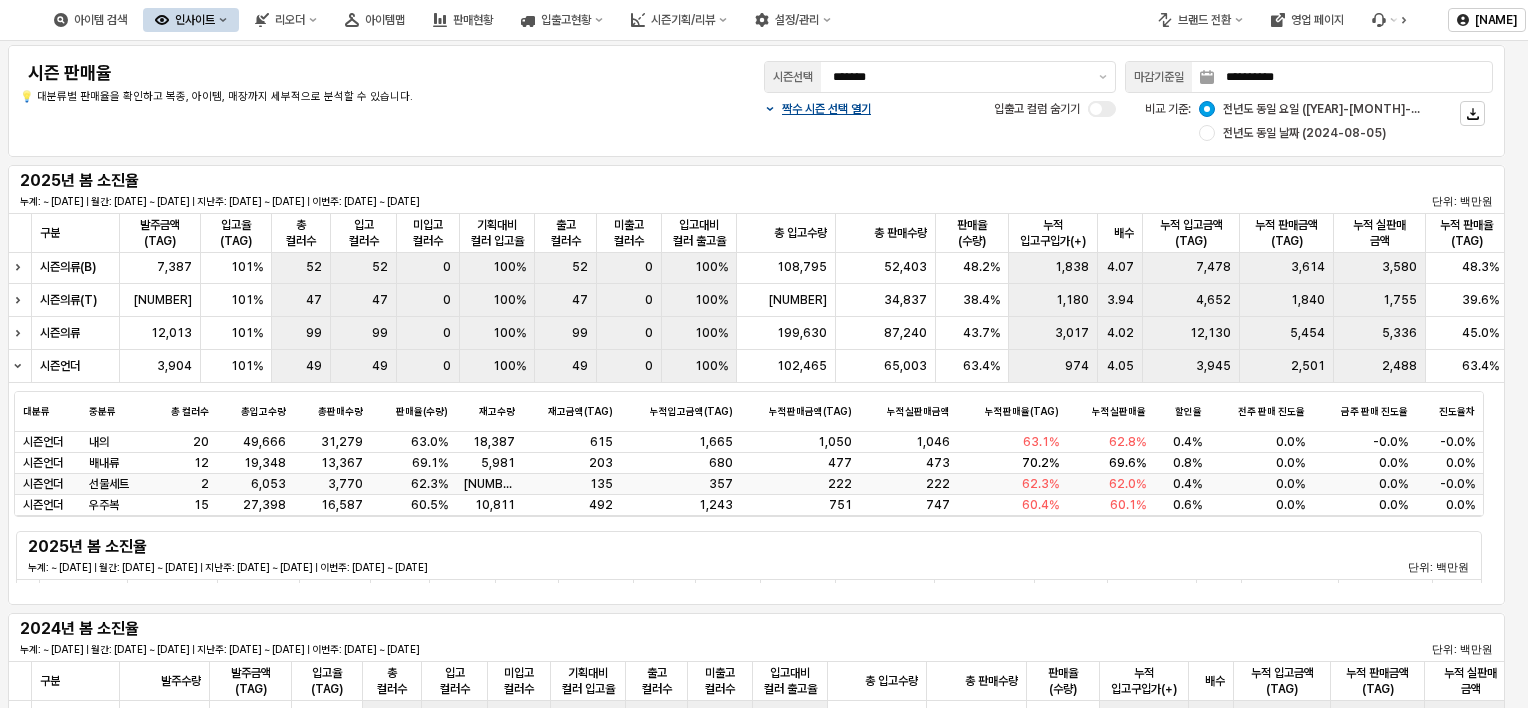 scroll, scrollTop: 0, scrollLeft: 0, axis: both 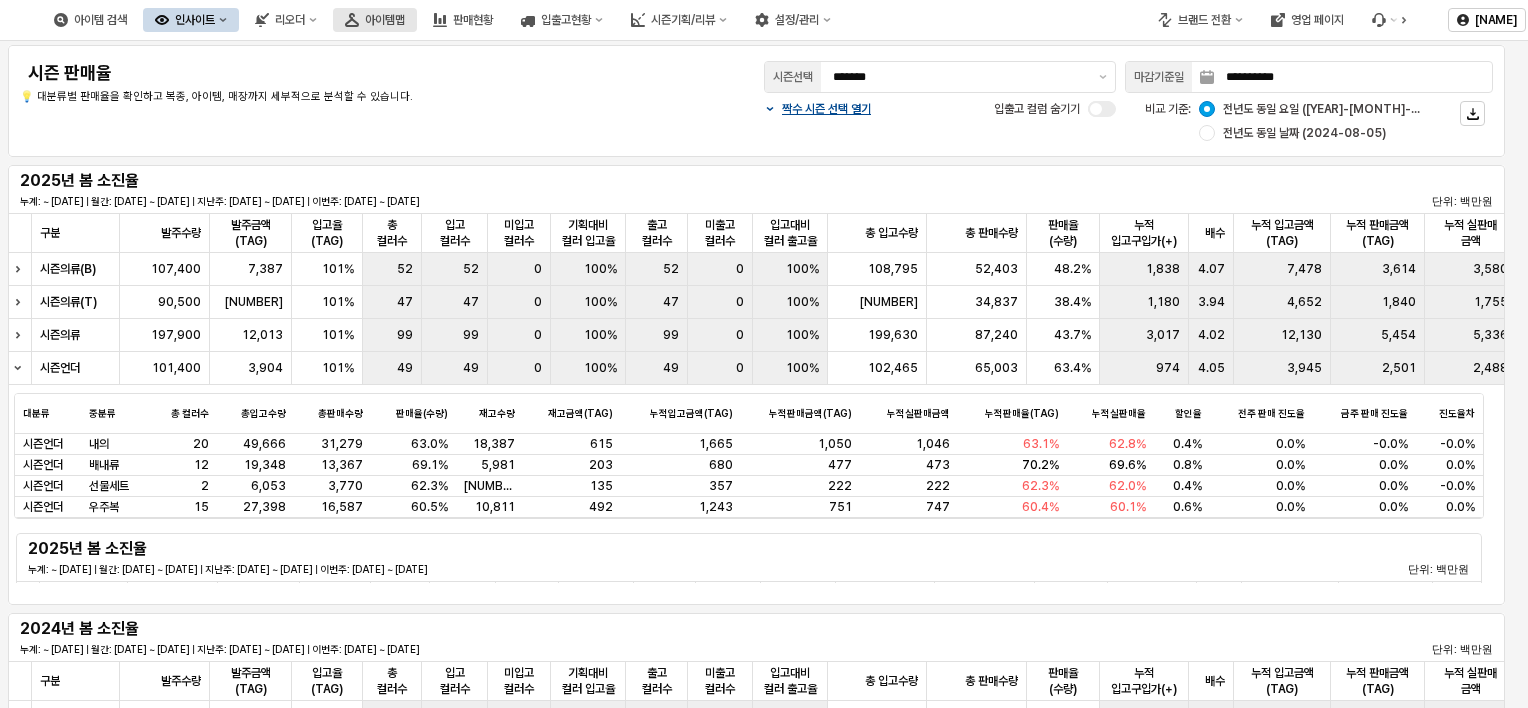 click on "아이템맵" at bounding box center [385, 20] 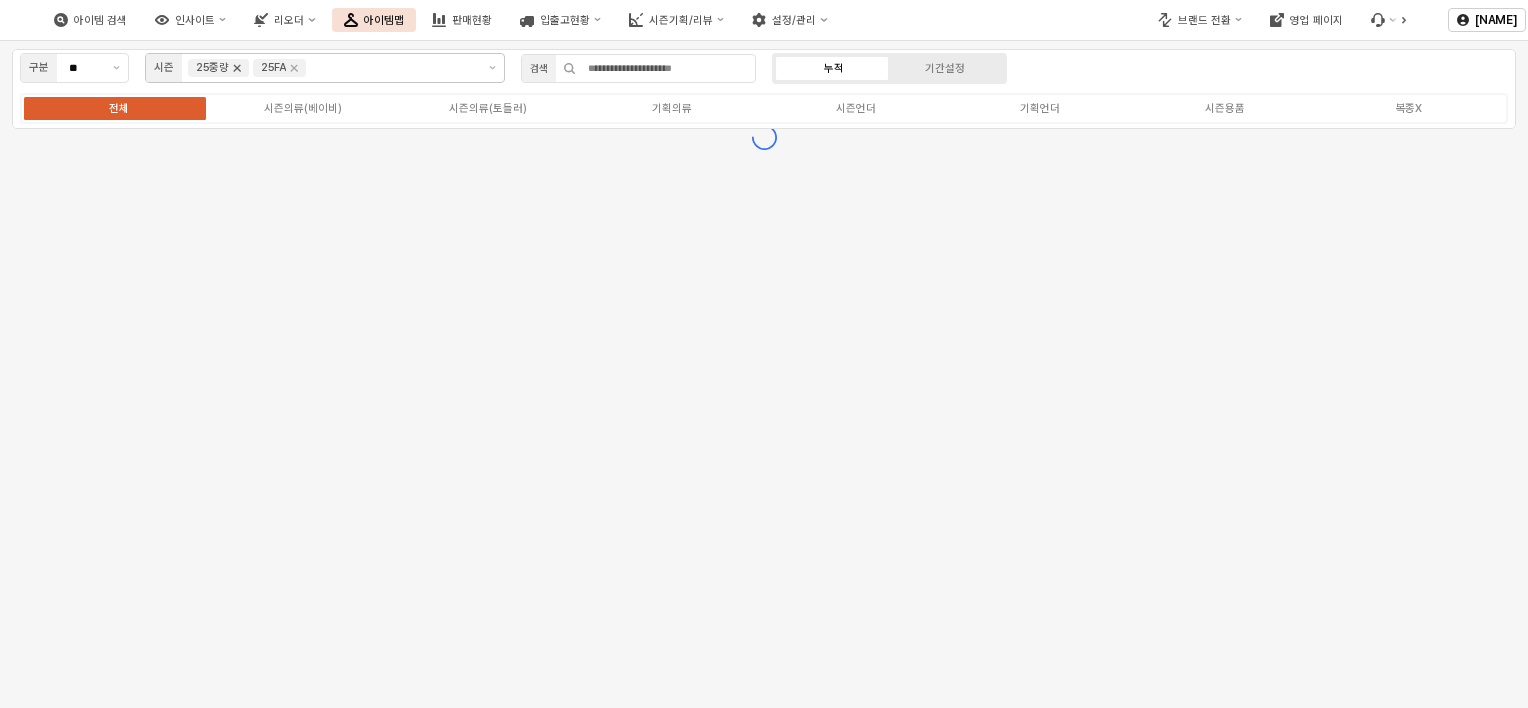 click 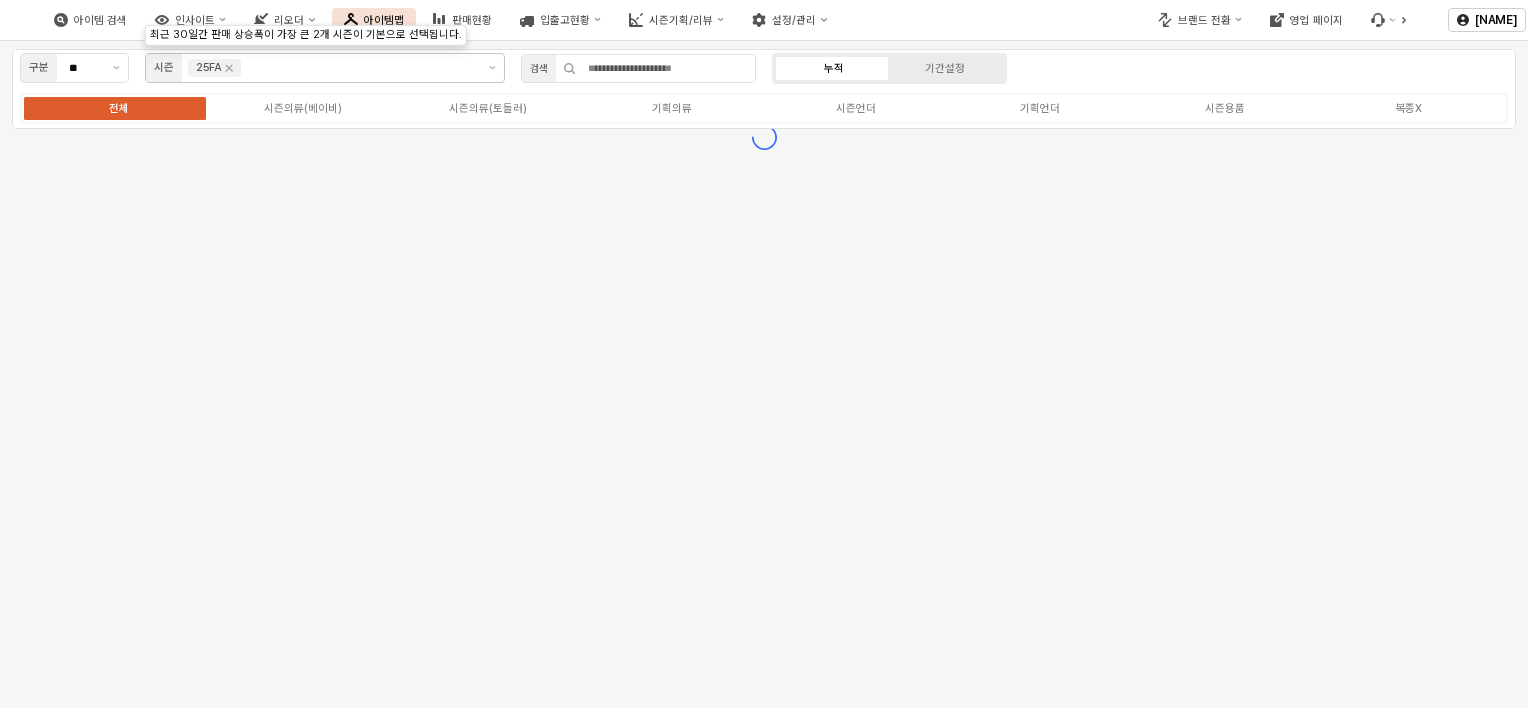 click 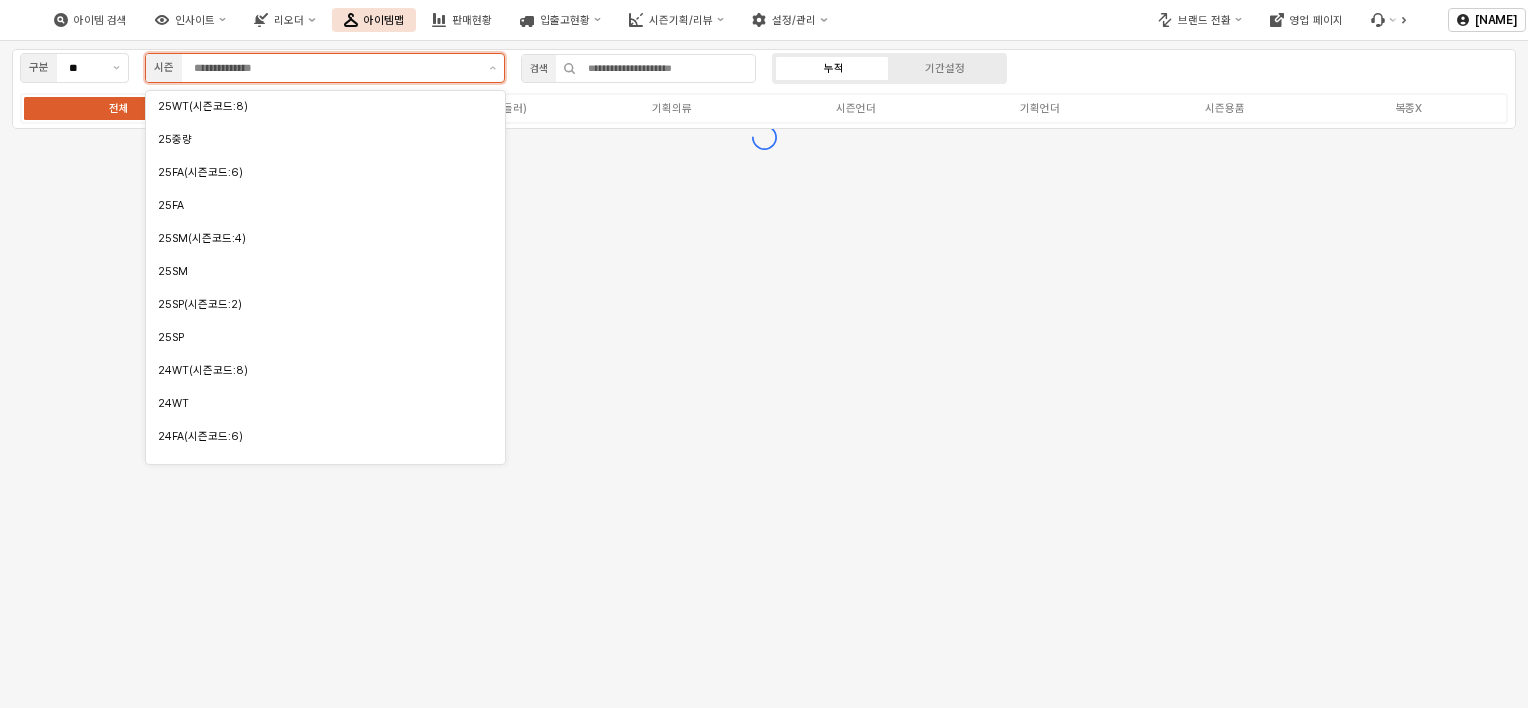 click at bounding box center (335, 68) 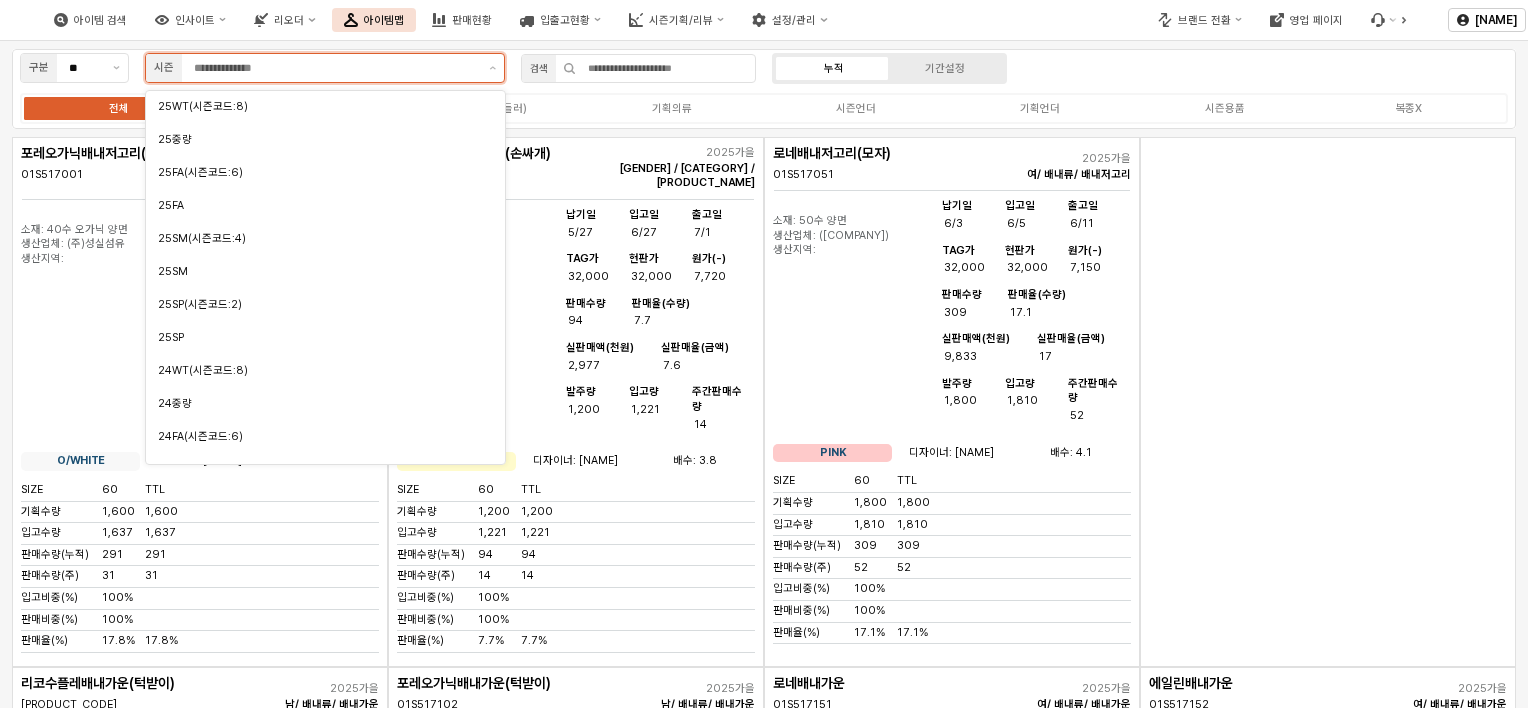 click on "25SP" at bounding box center [320, 337] 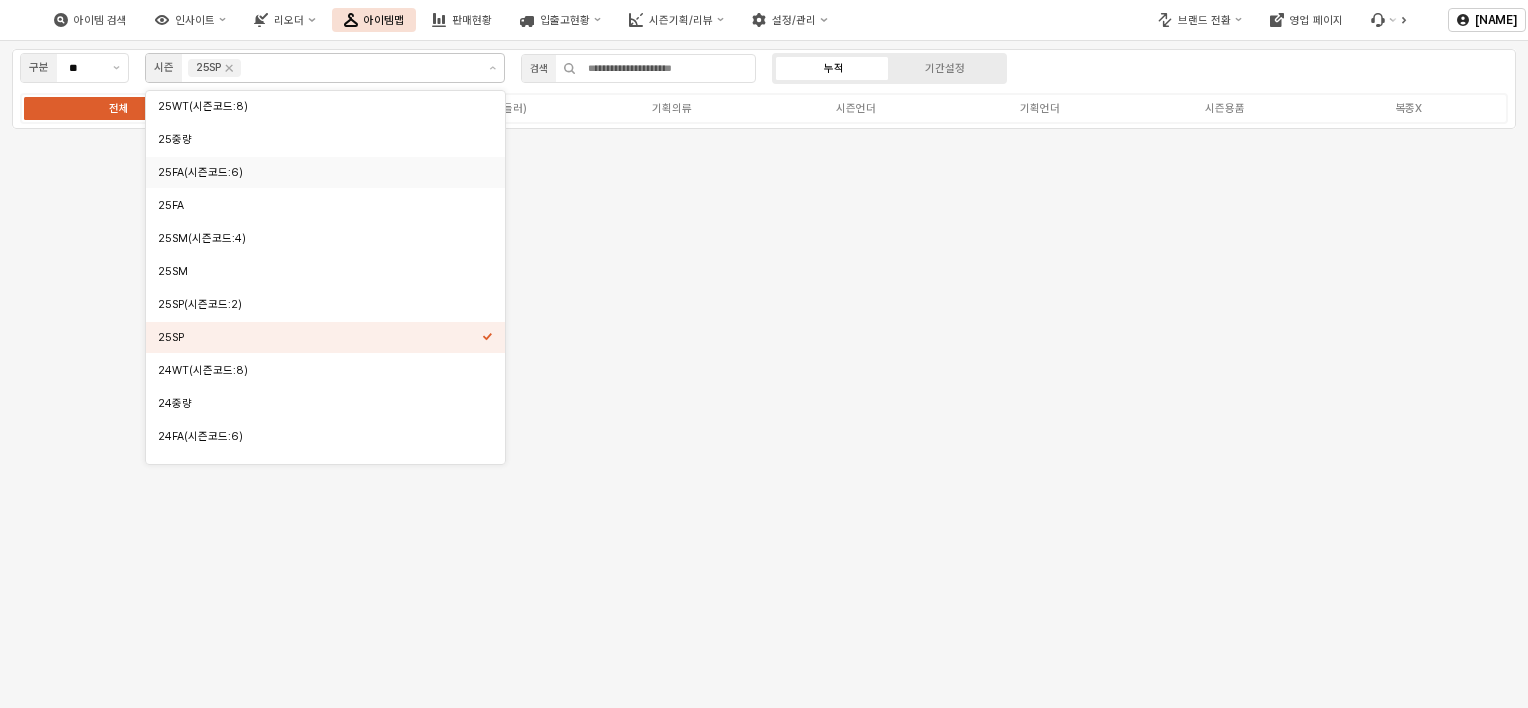 click on "검색" at bounding box center [638, 70] 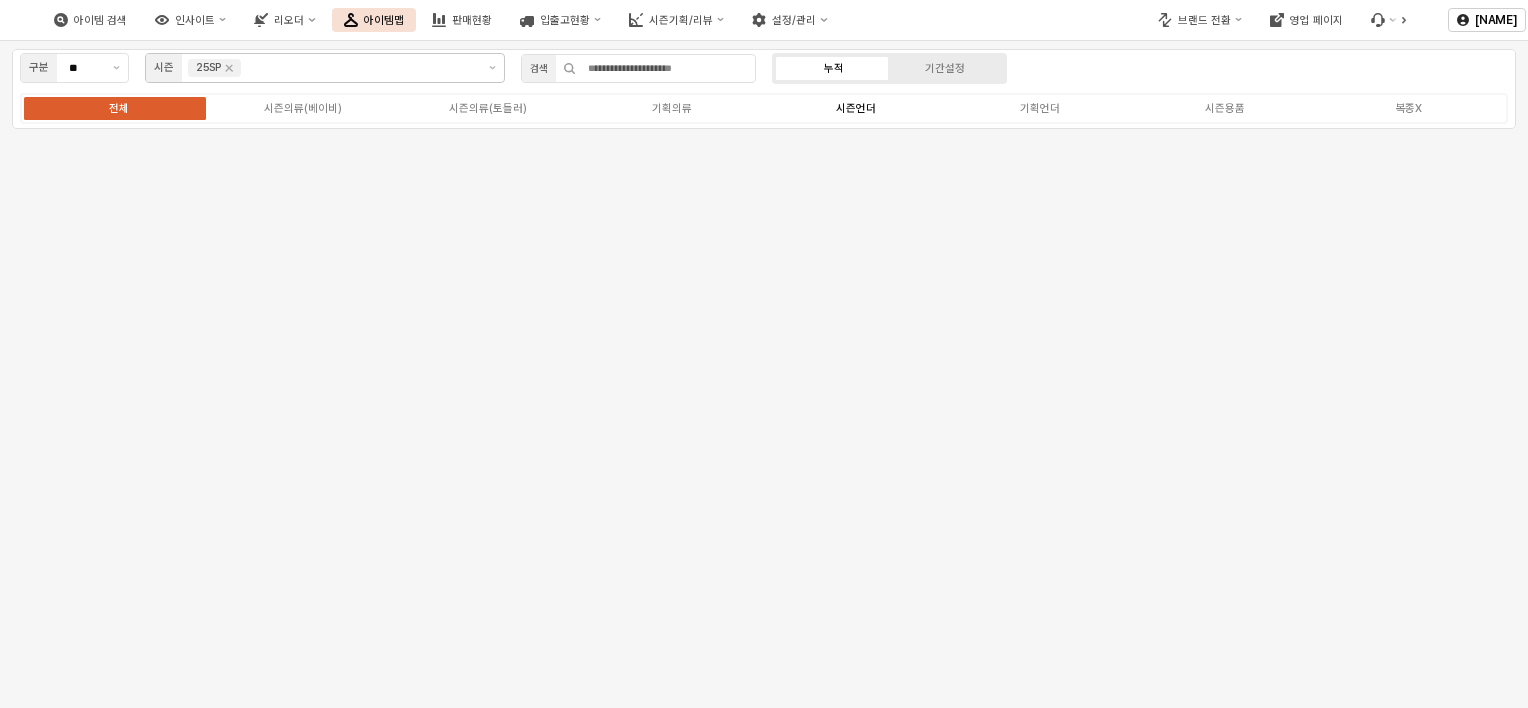 click on "시즌언더" at bounding box center [856, 108] 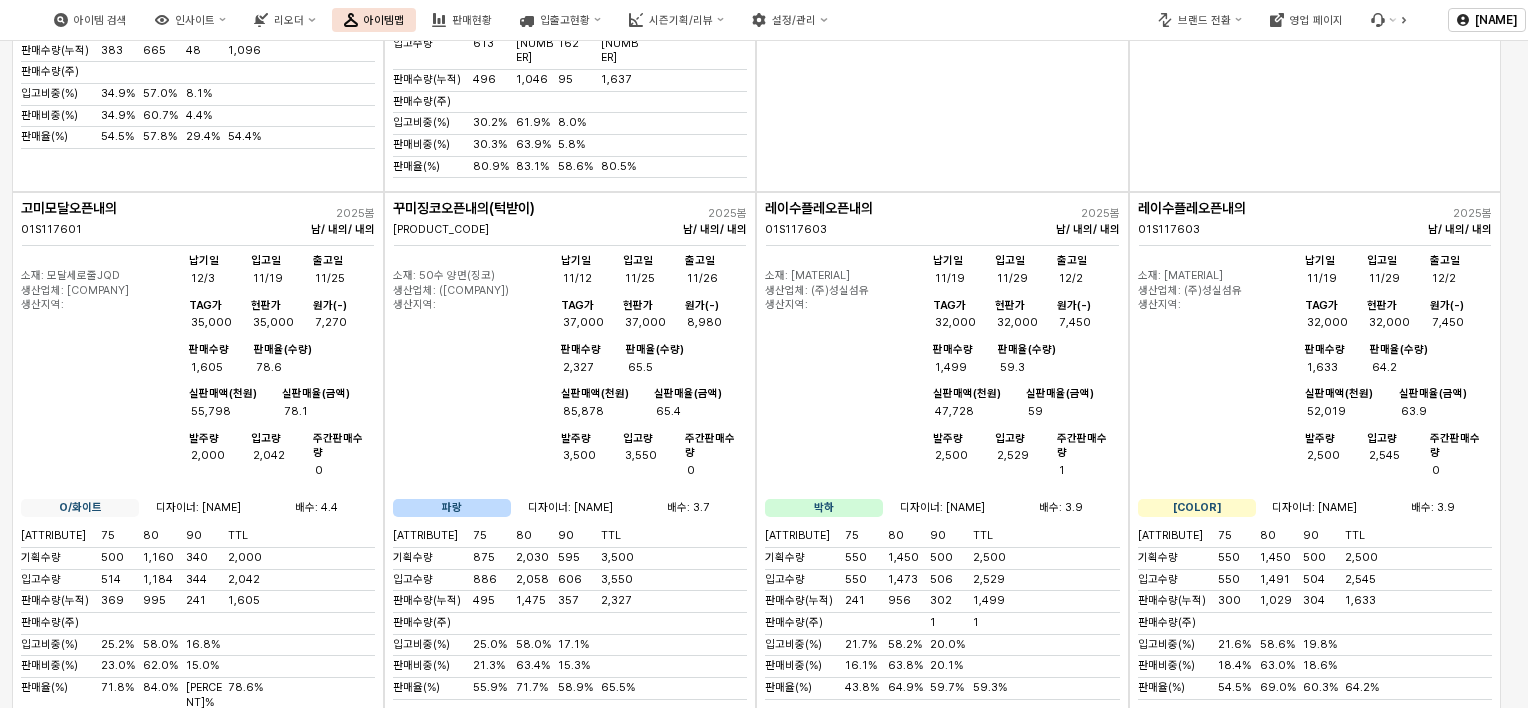 scroll, scrollTop: 4799, scrollLeft: 0, axis: vertical 